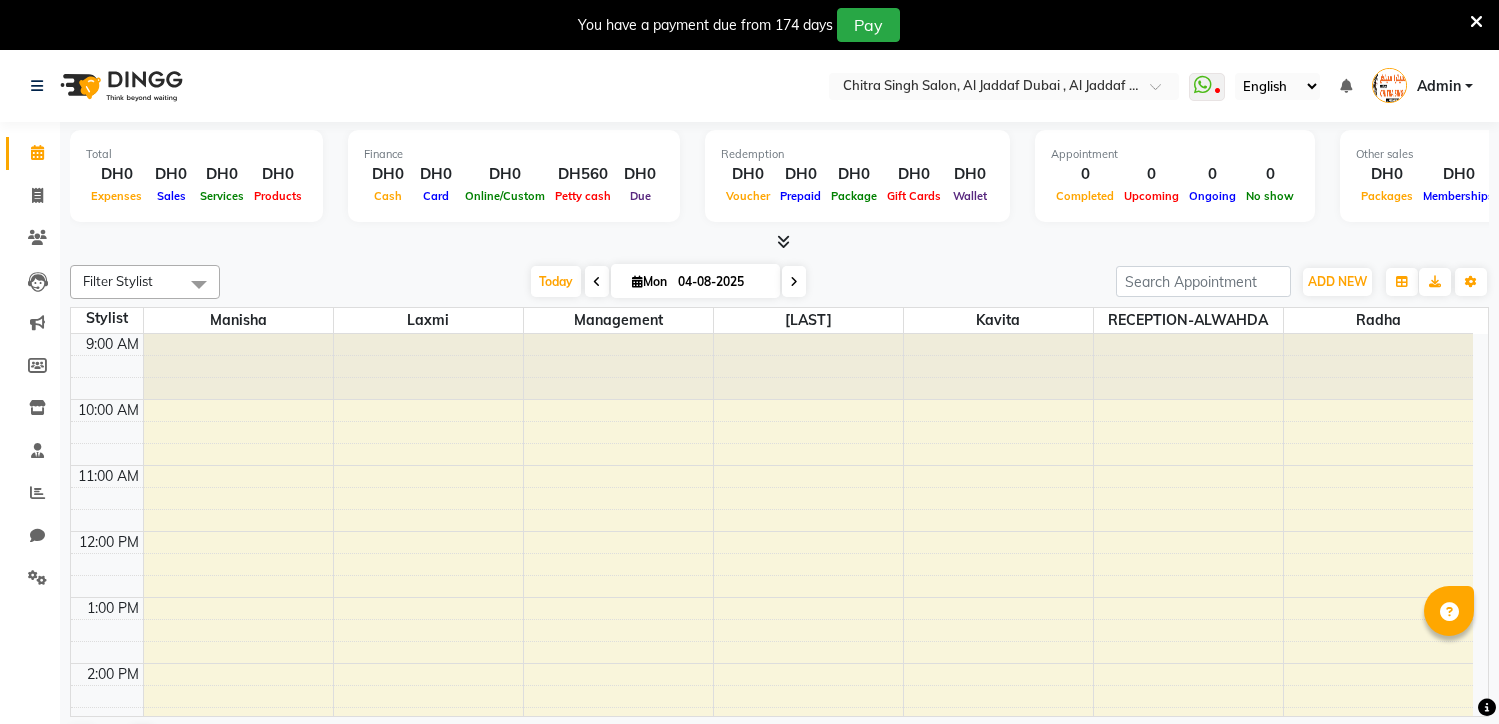 scroll, scrollTop: 0, scrollLeft: 0, axis: both 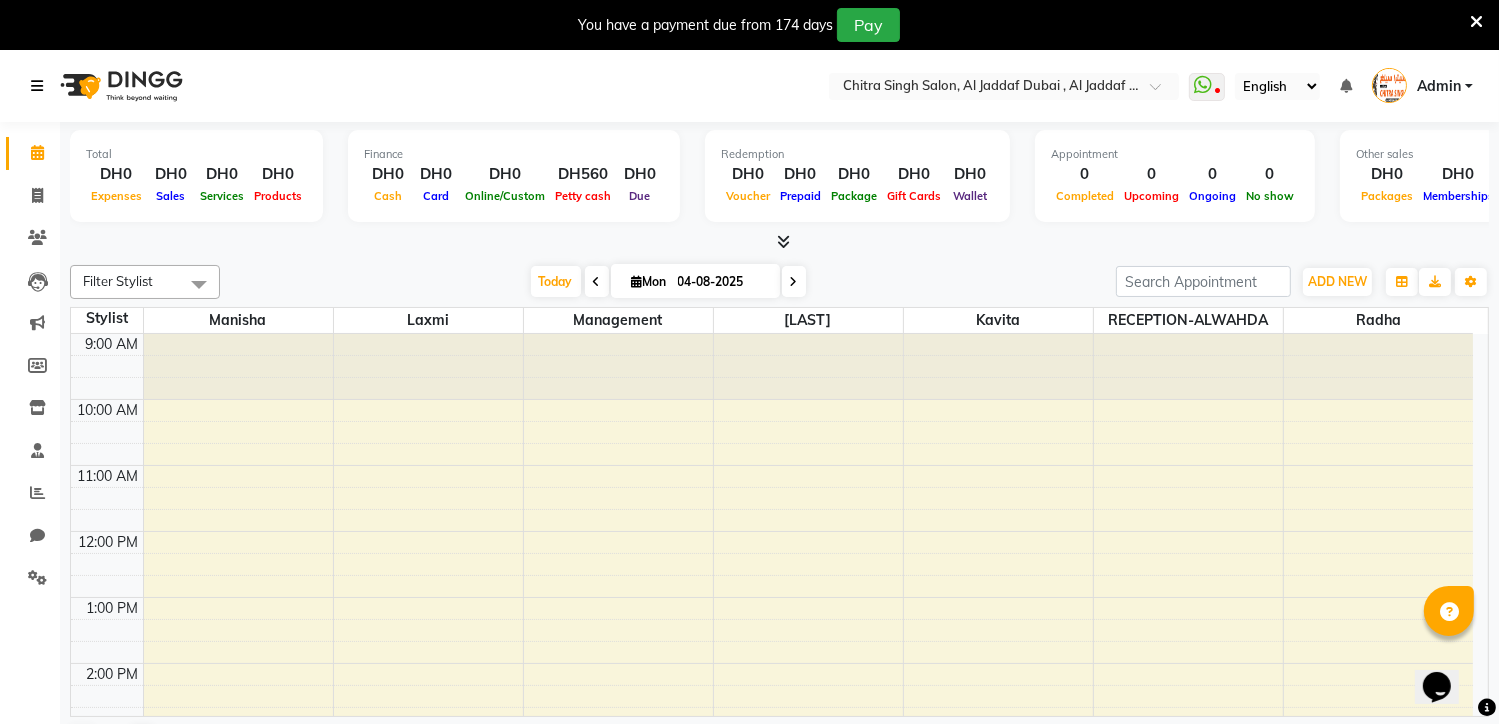 click at bounding box center [37, 86] 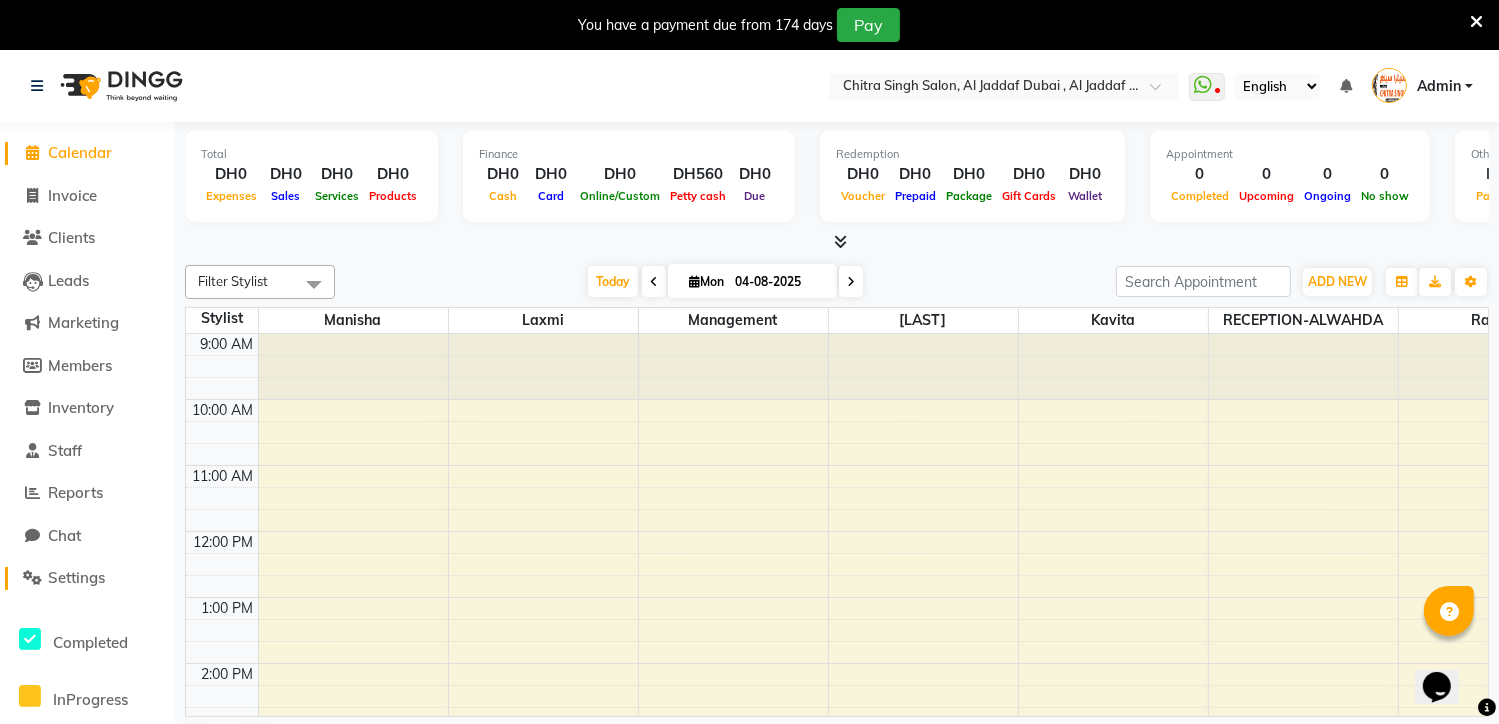 click on "Settings" 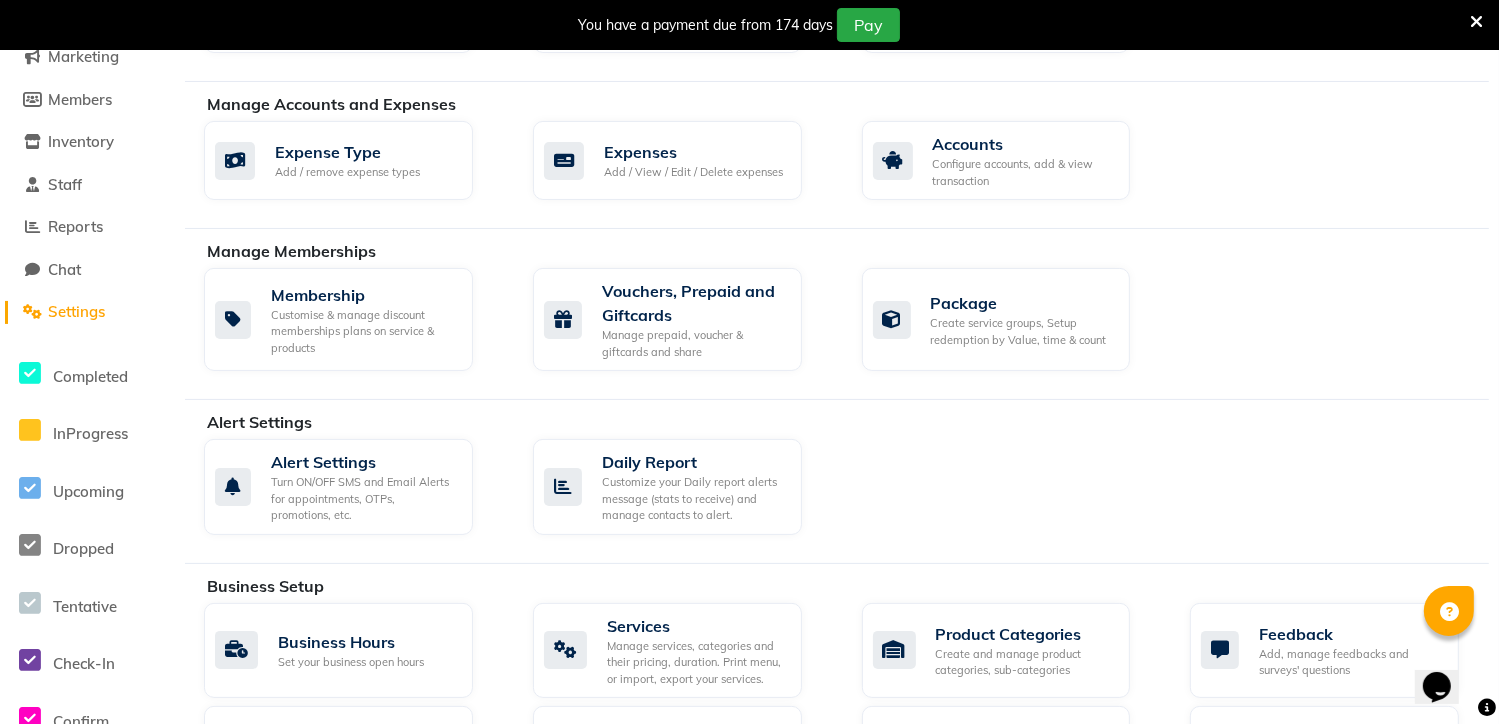 scroll, scrollTop: 400, scrollLeft: 0, axis: vertical 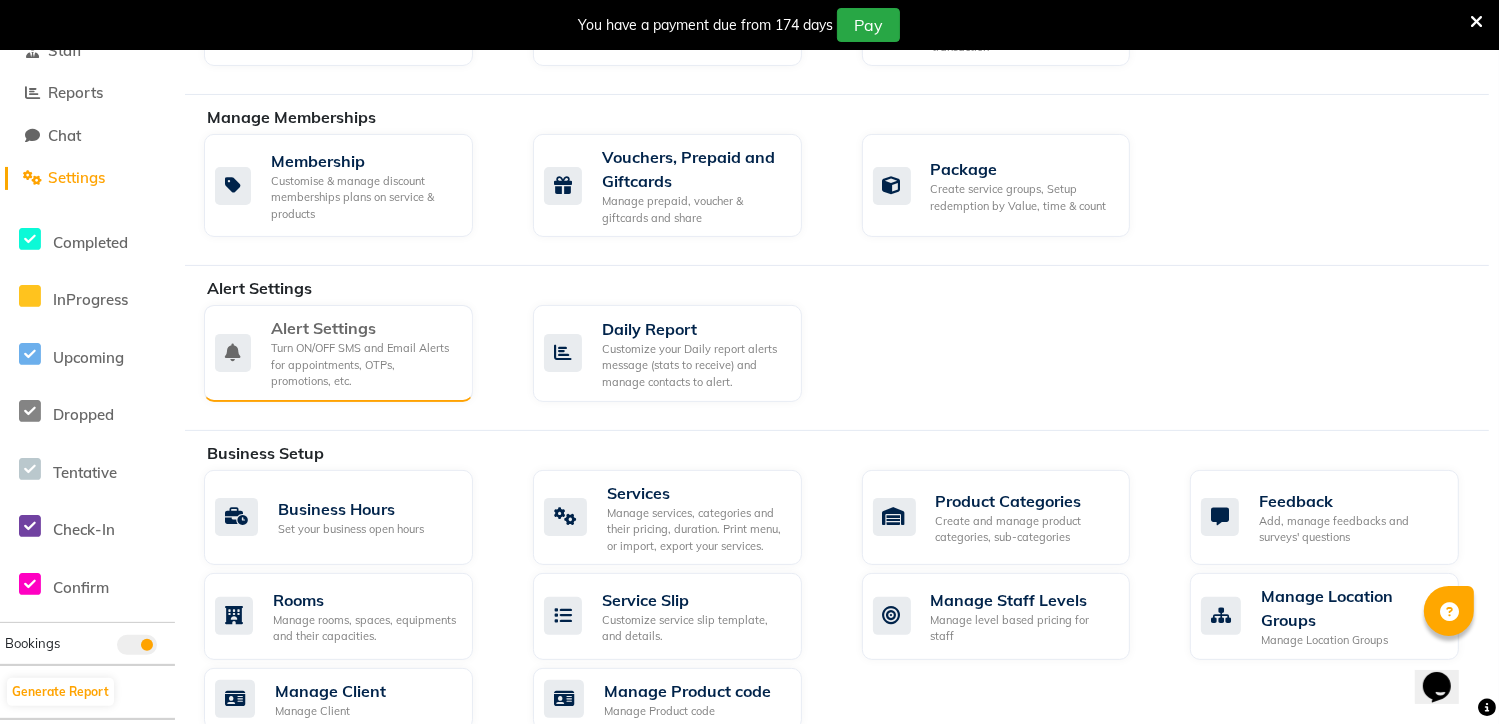 click on "Turn ON/OFF SMS and Email Alerts for appointments, OTPs, promotions, etc." 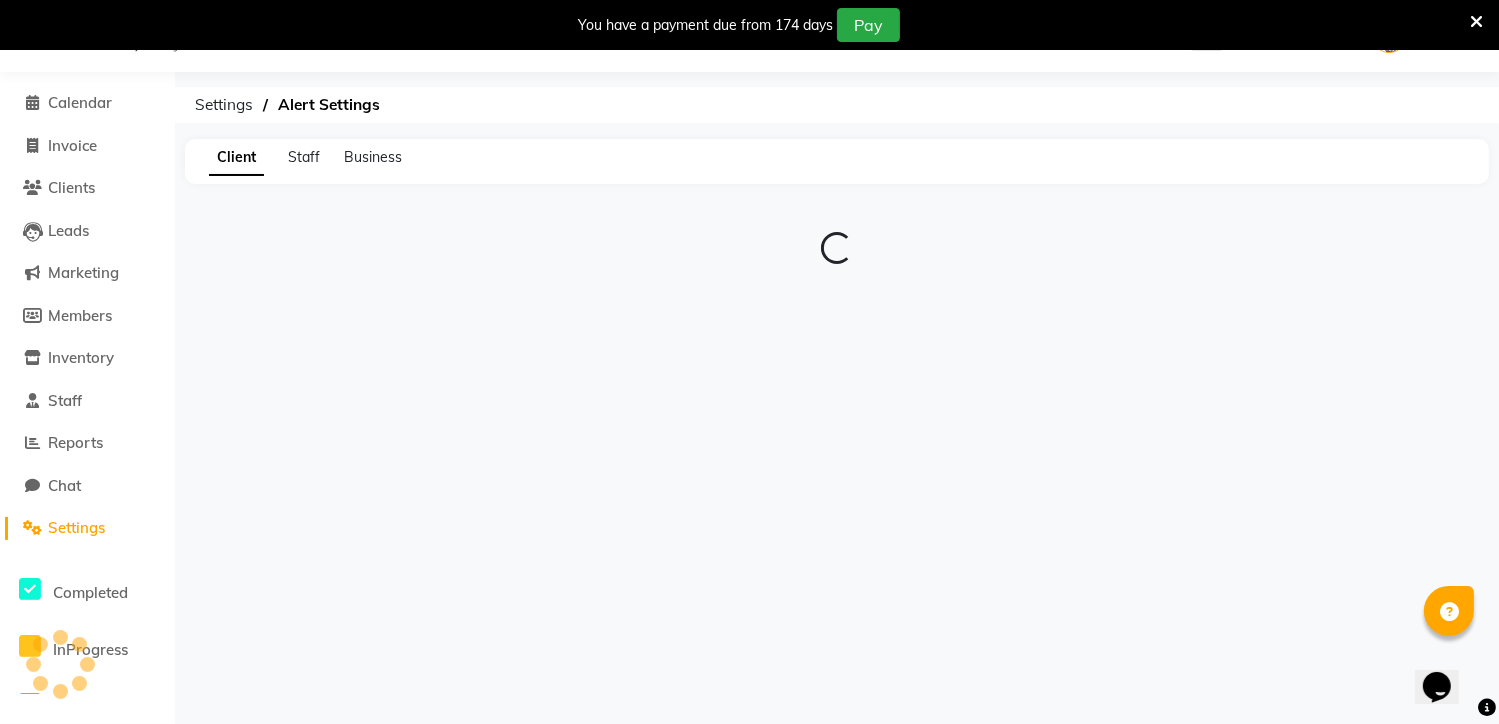 scroll, scrollTop: 50, scrollLeft: 0, axis: vertical 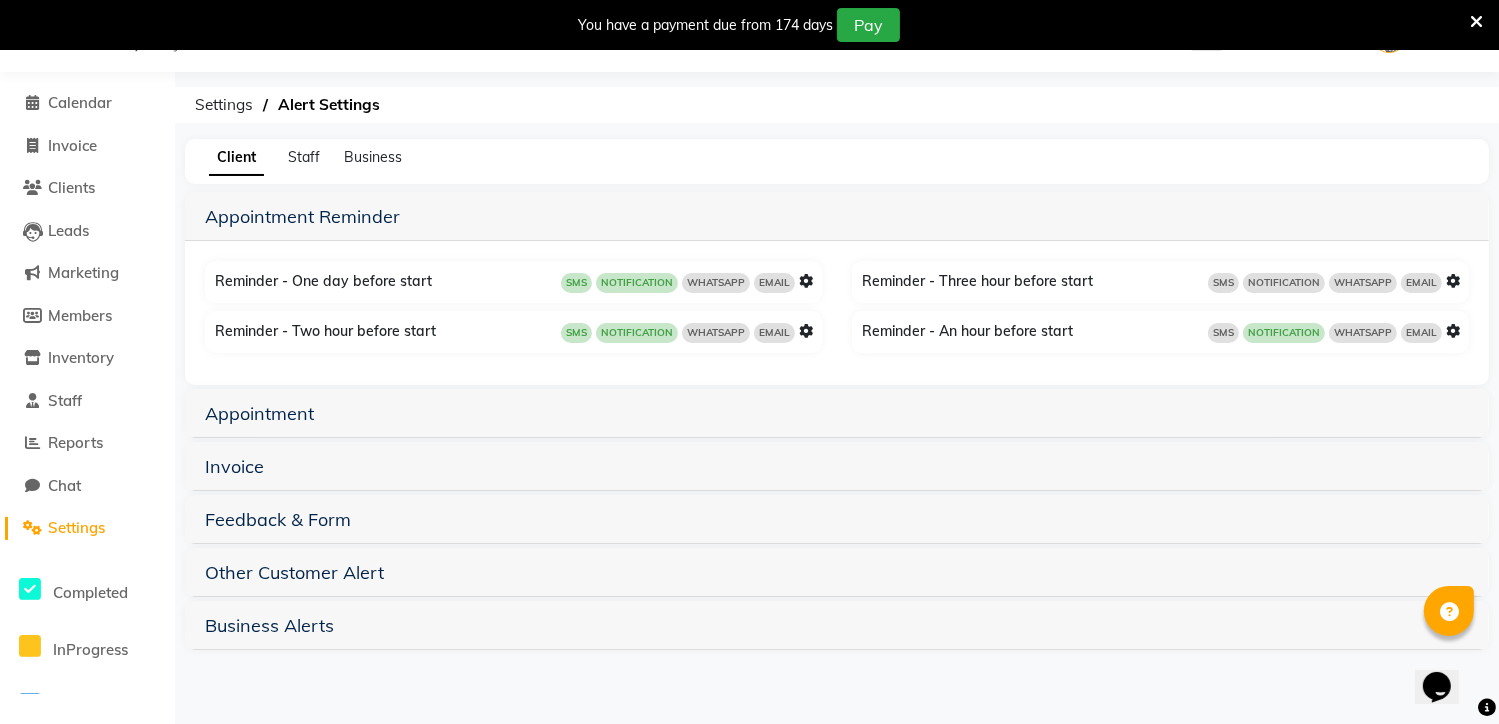 click at bounding box center [806, 281] 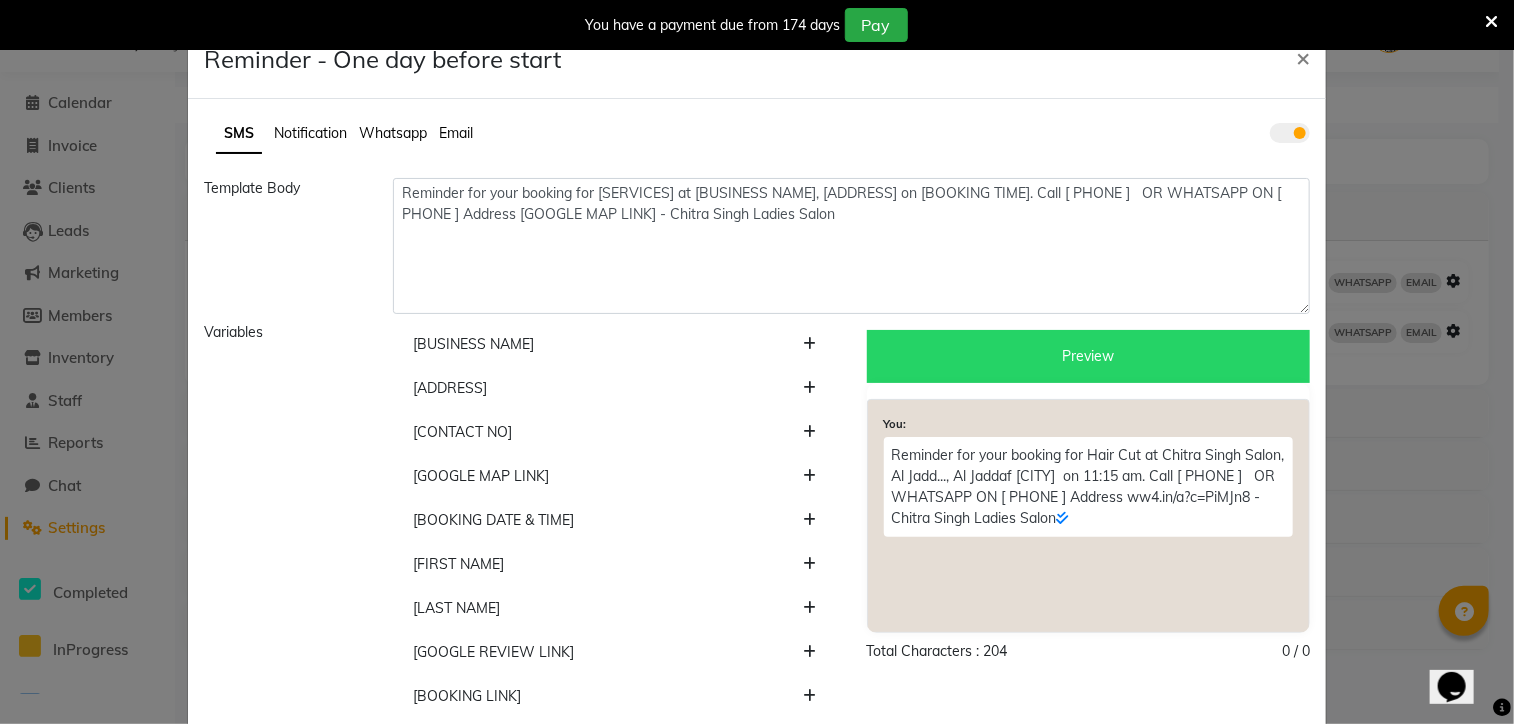 click 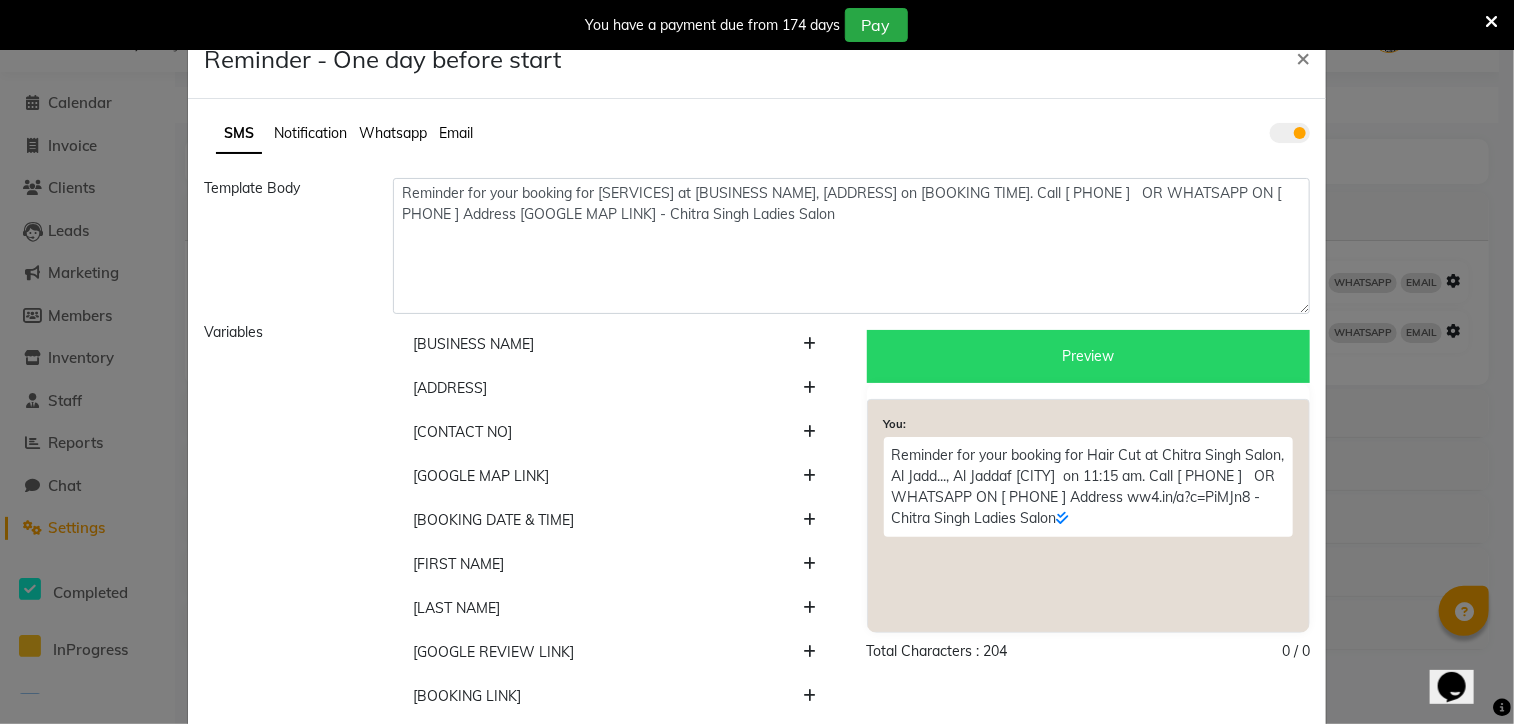 click 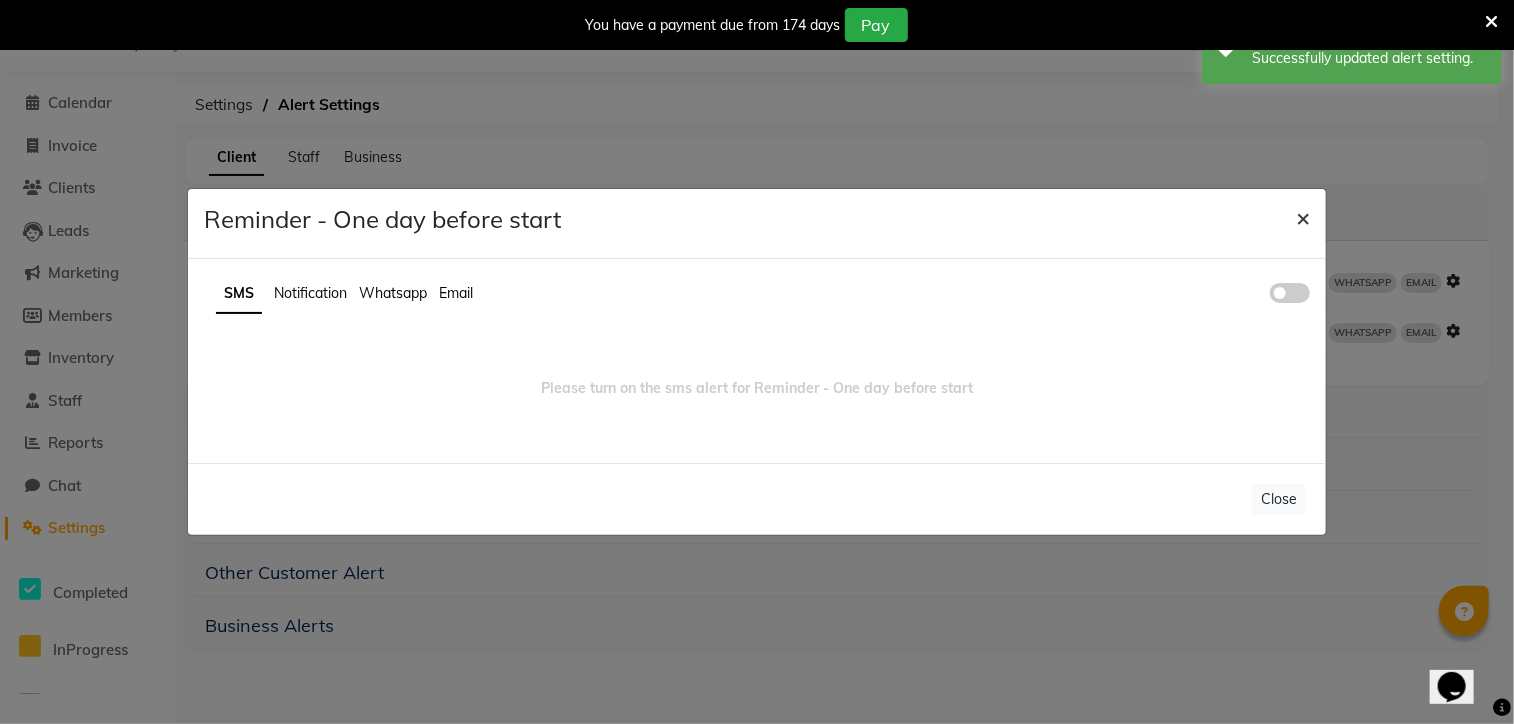 click on "×" 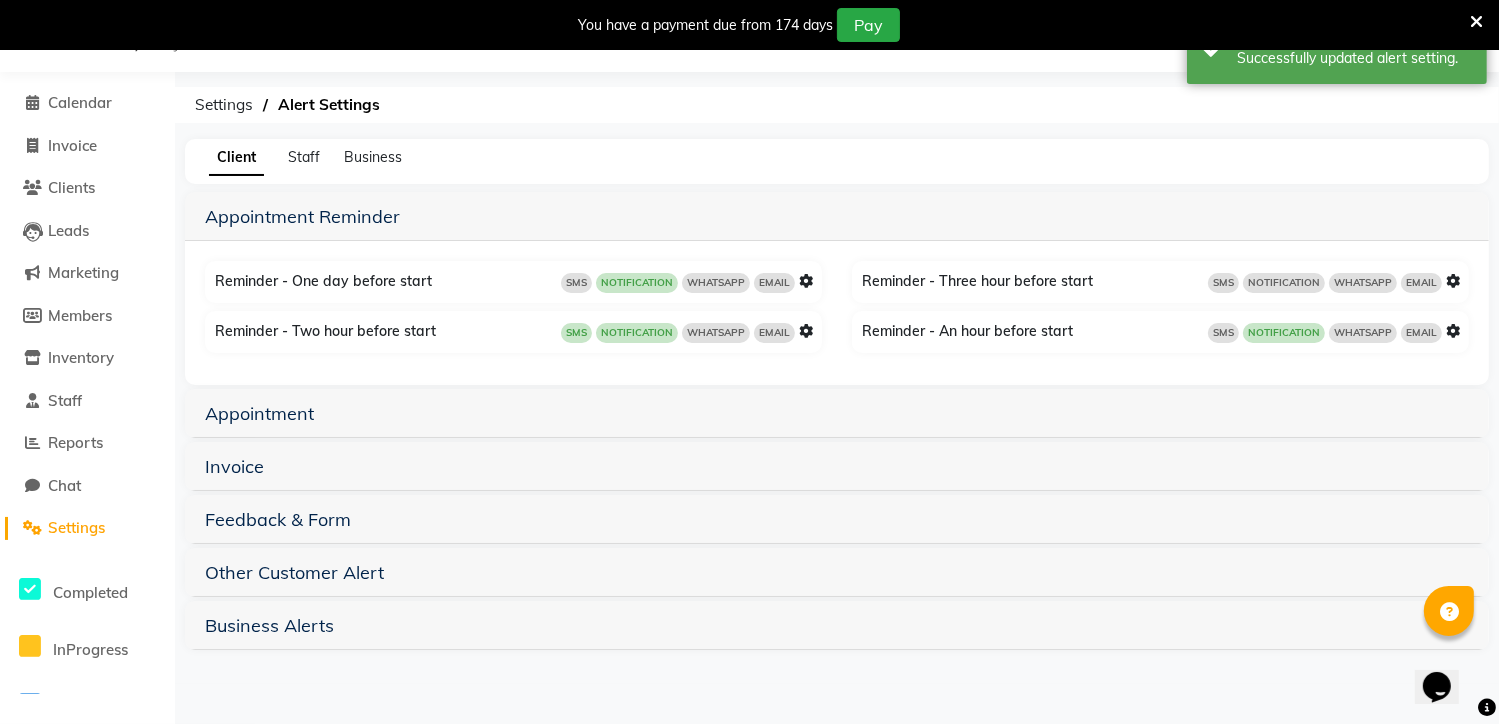 click at bounding box center (806, 331) 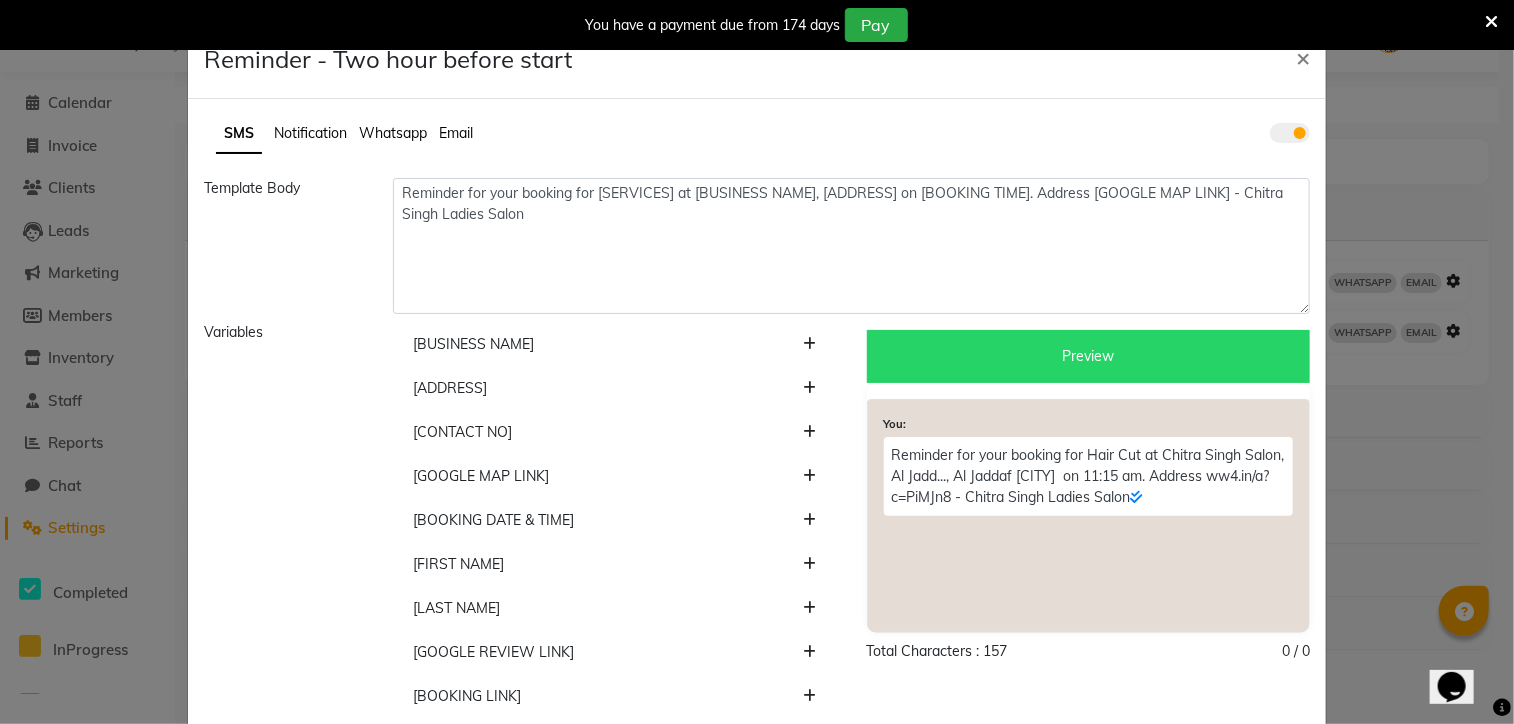 click 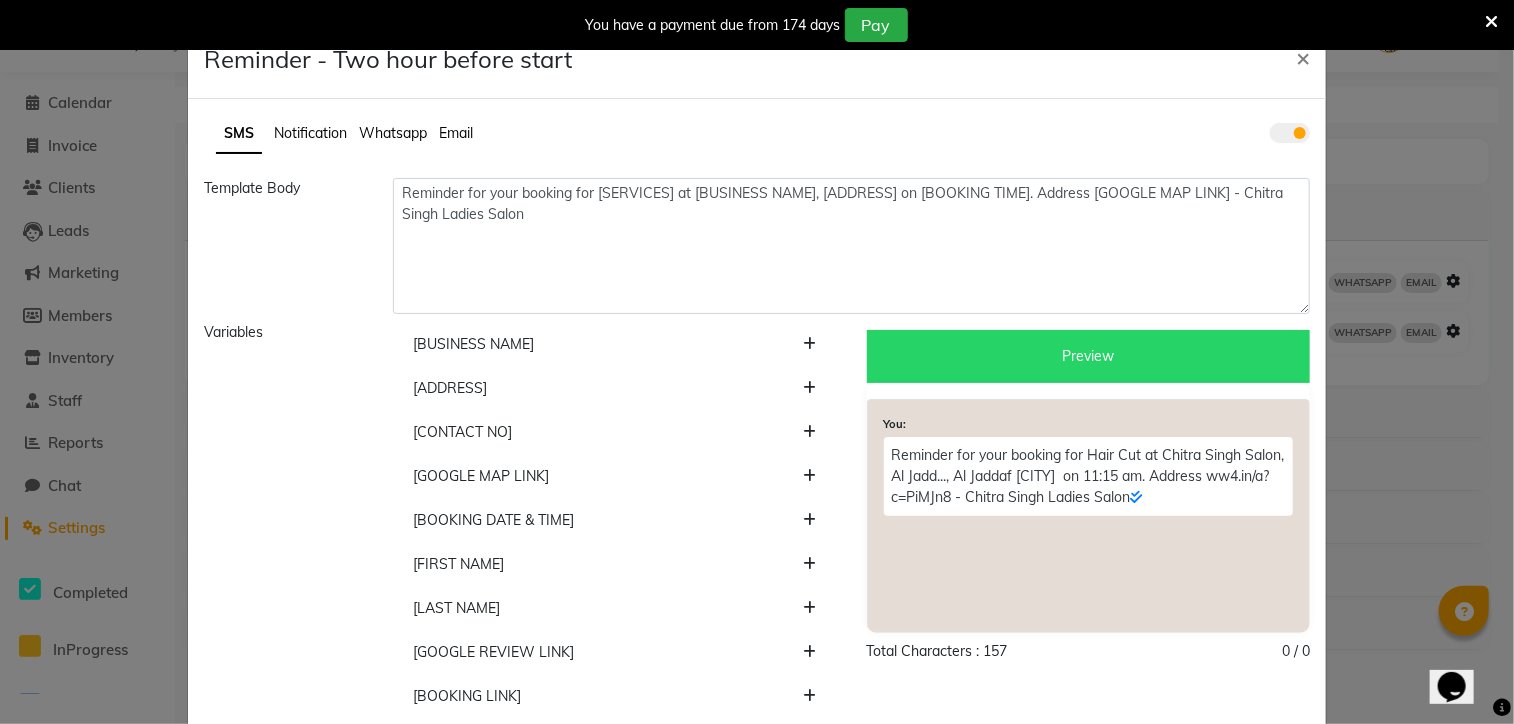 click 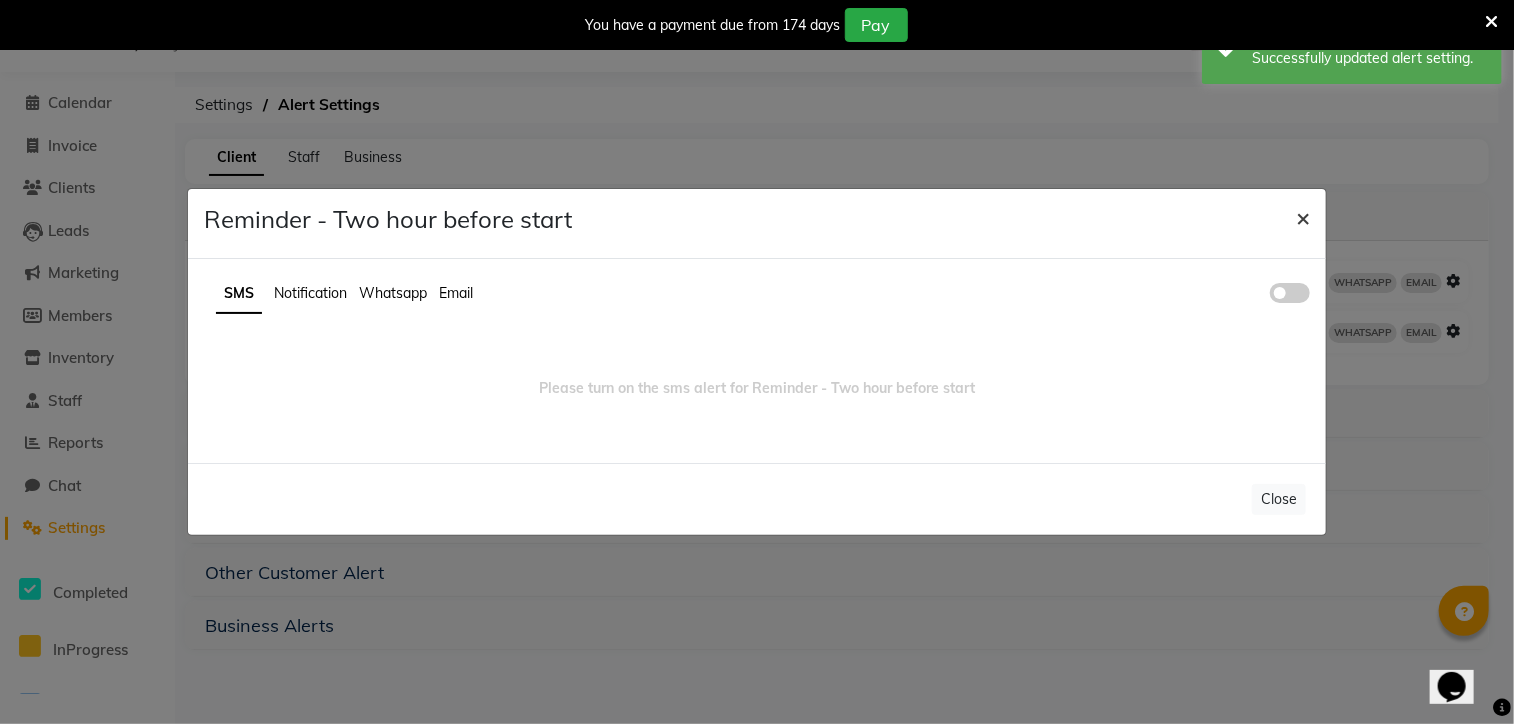 click on "×" 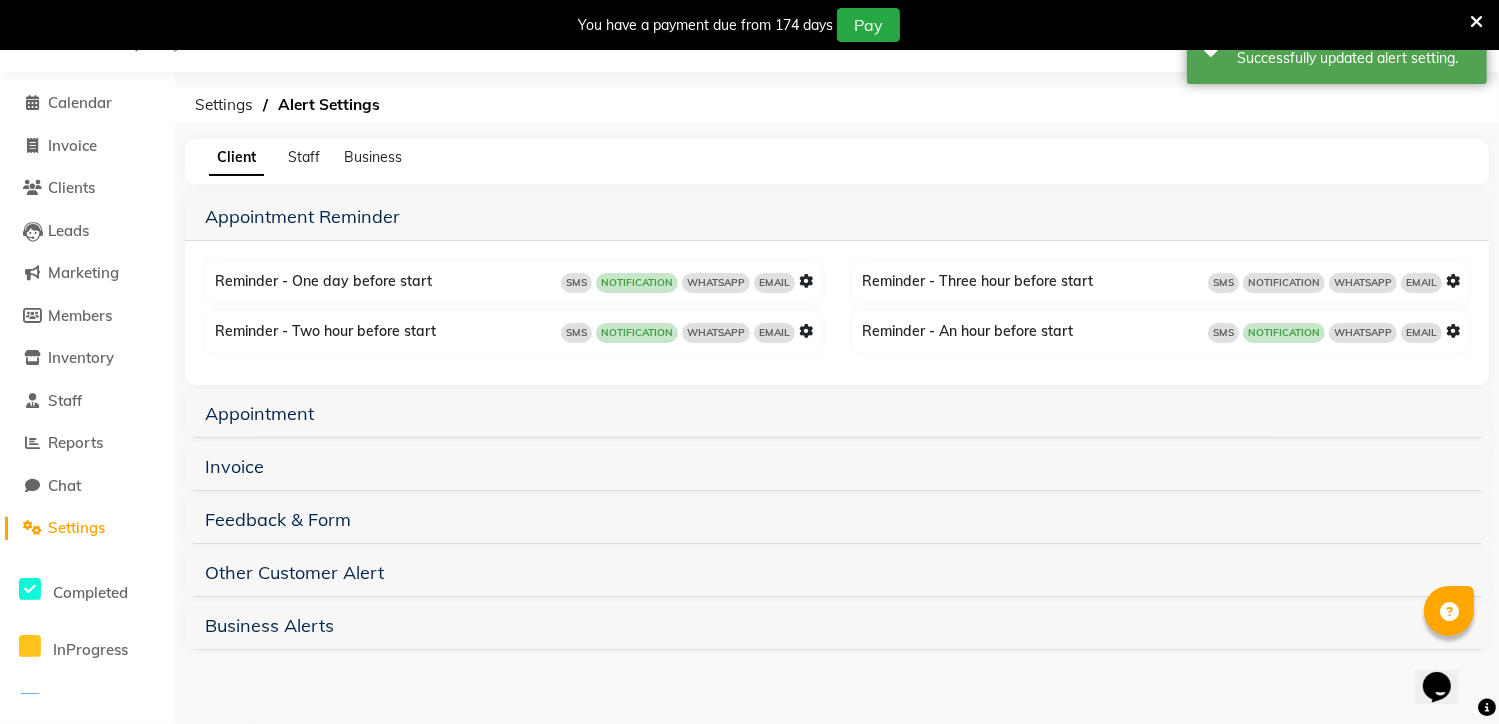 click at bounding box center (1453, 331) 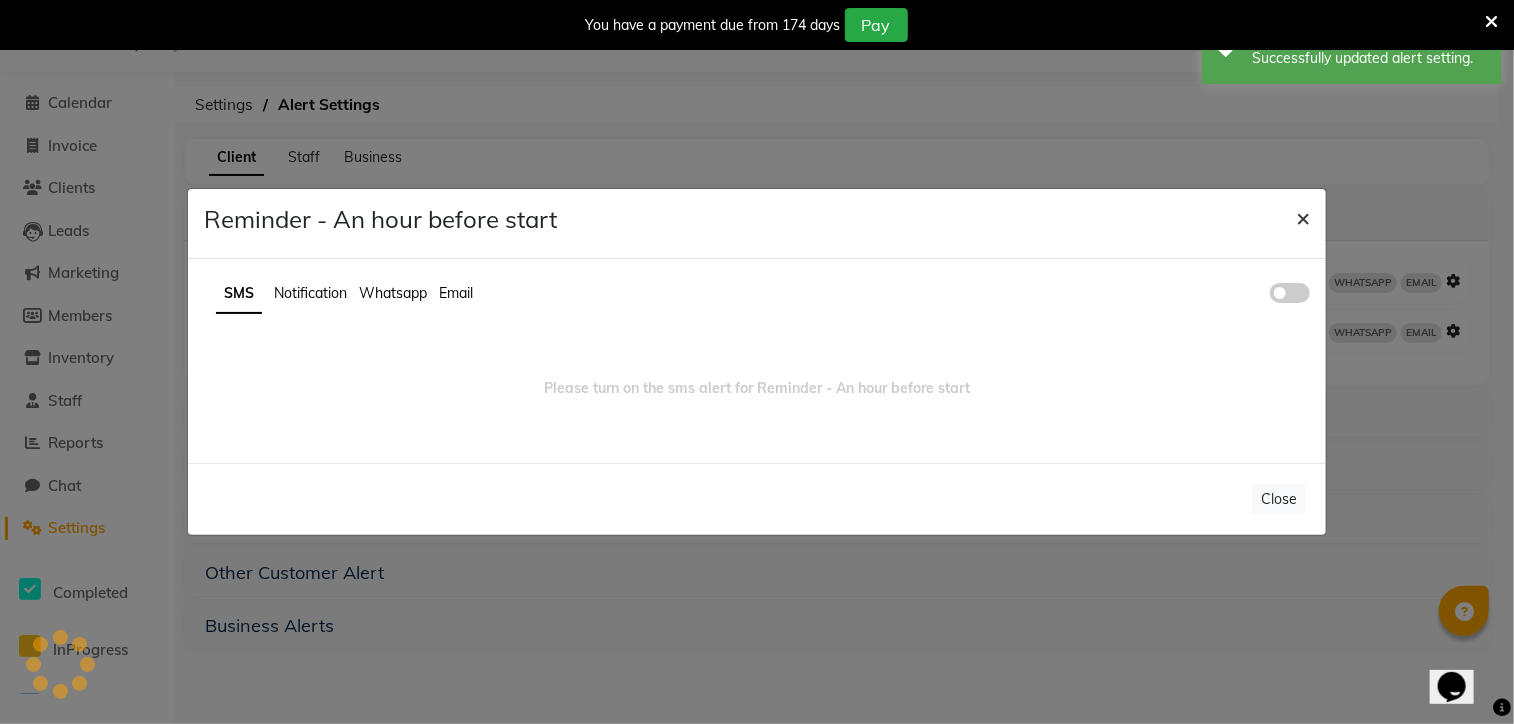 click on "×" 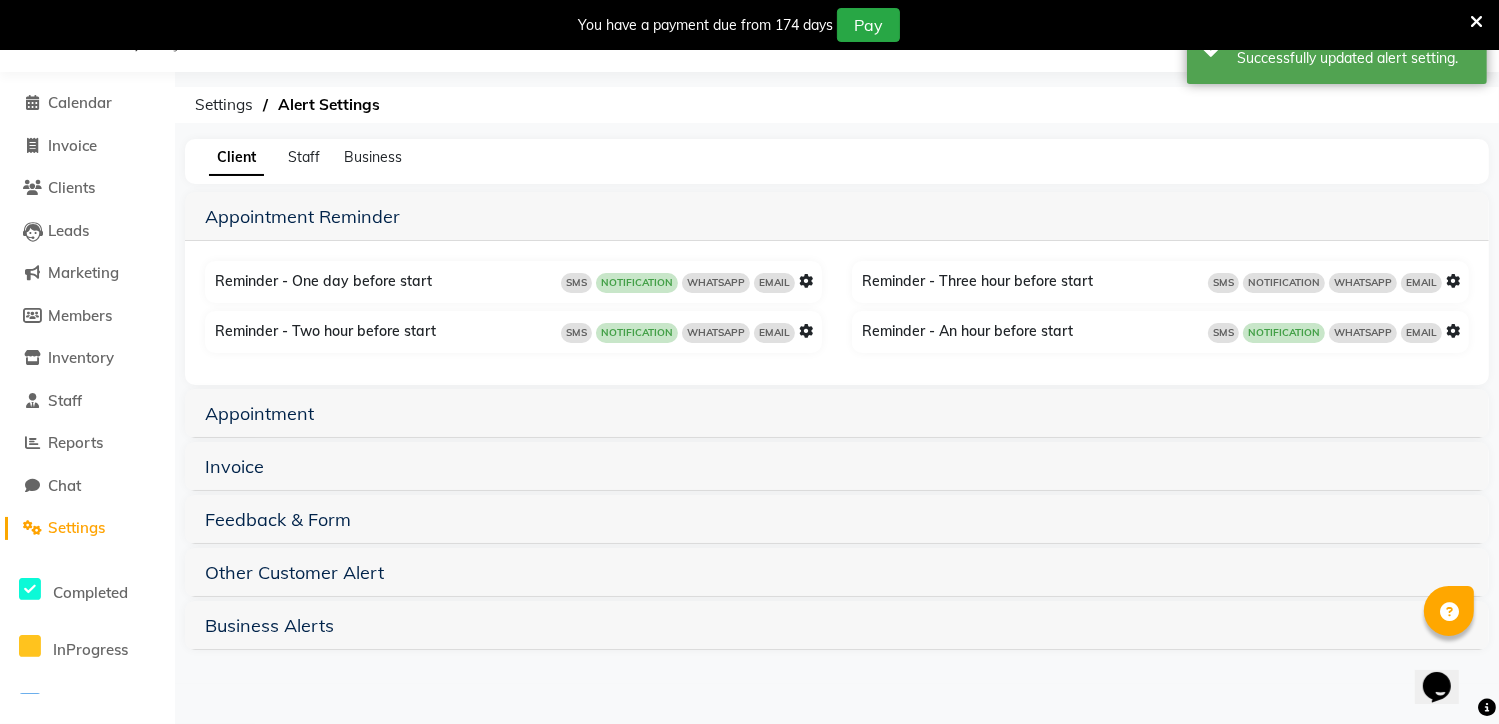 click at bounding box center (1453, 281) 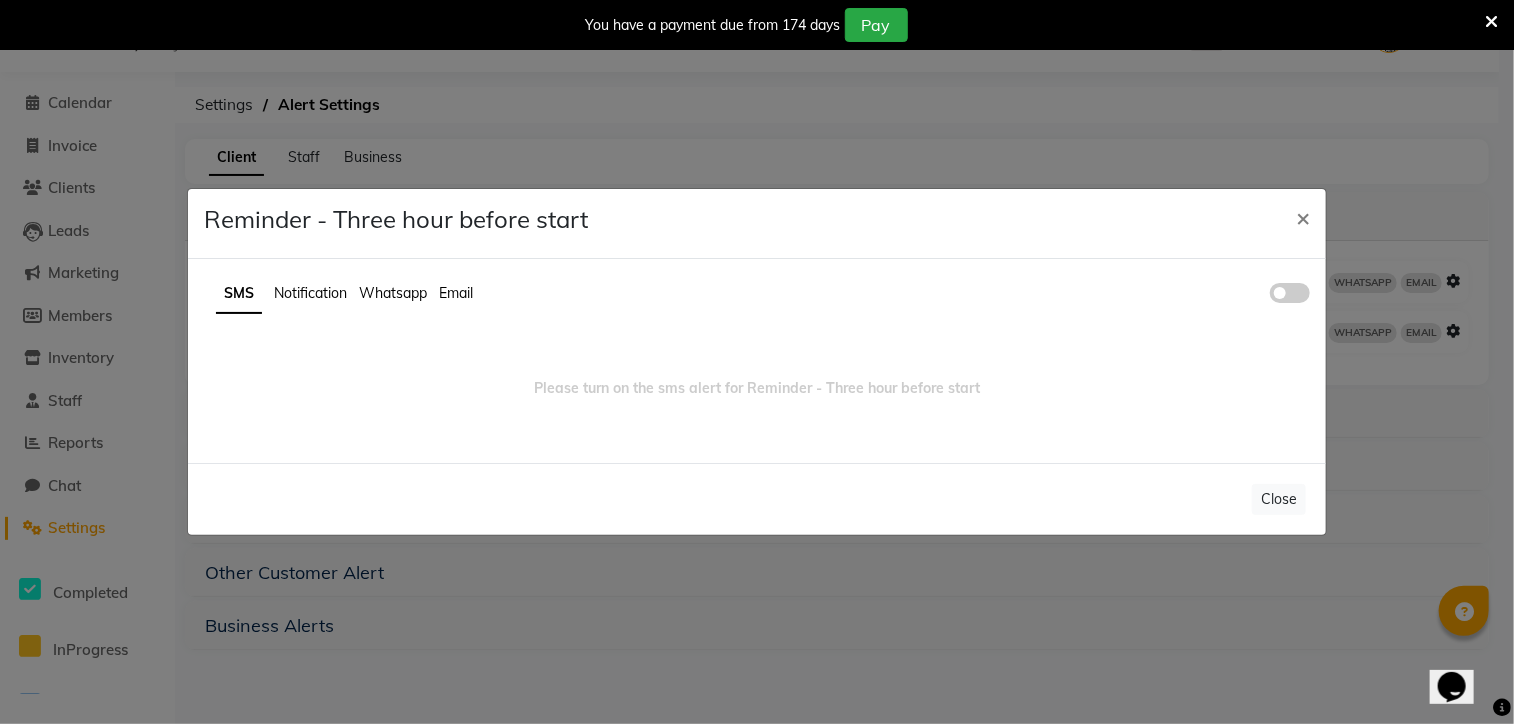 click on "Whatsapp" 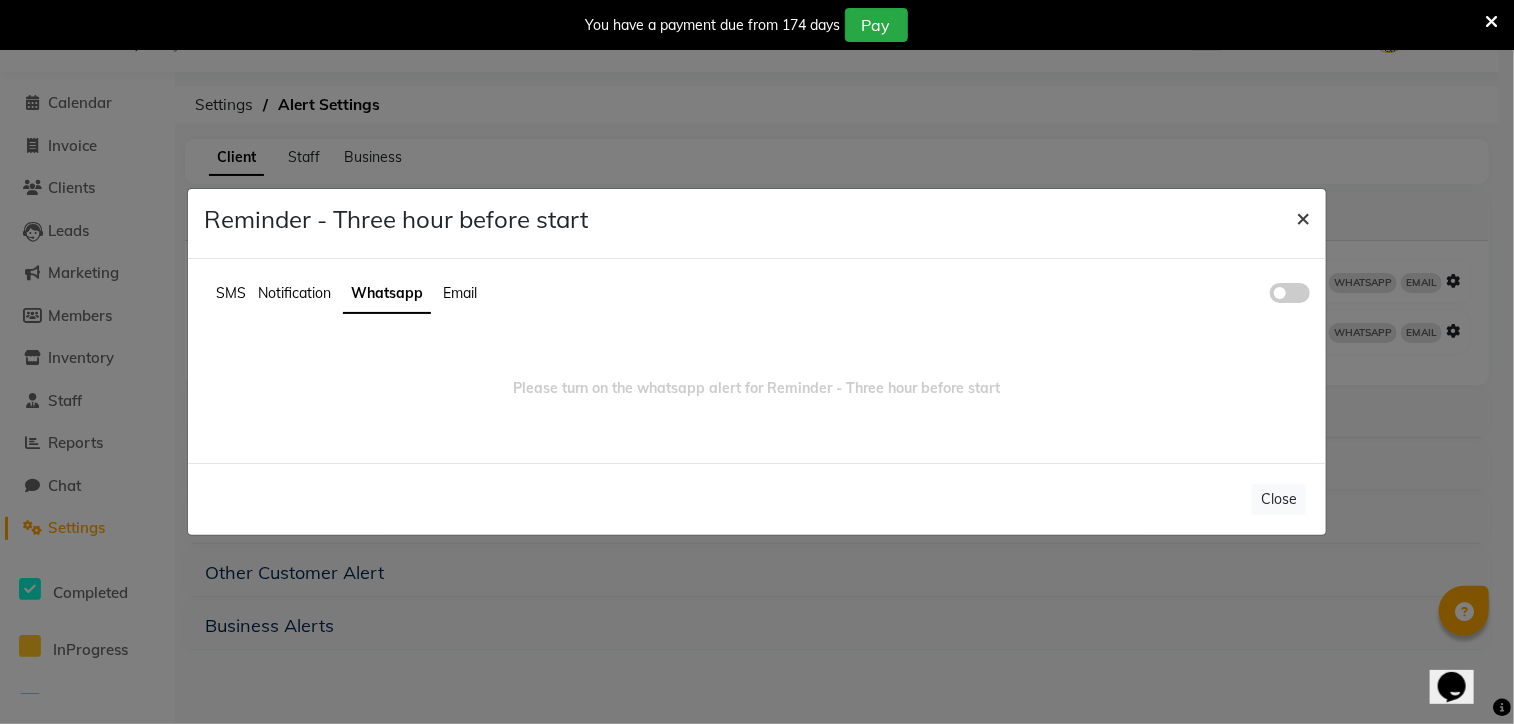 click on "×" 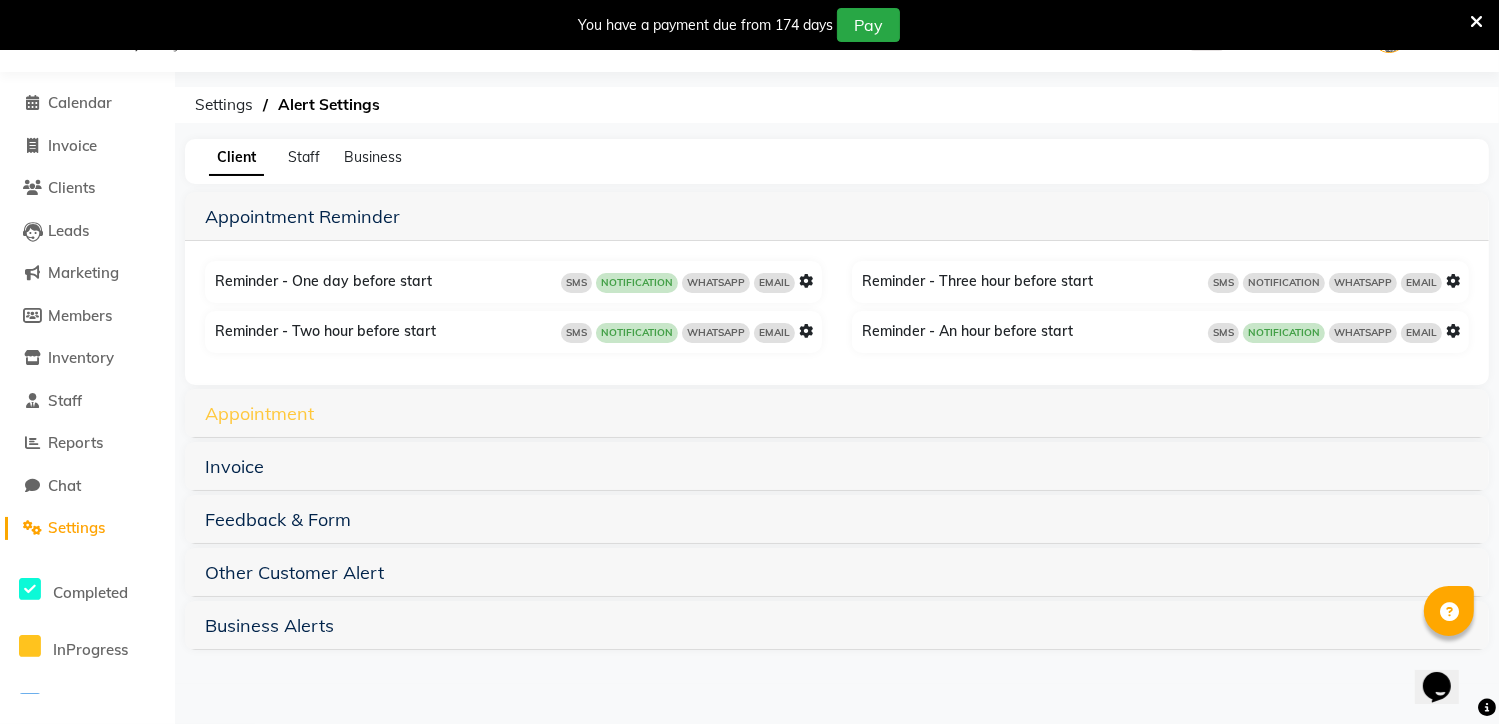 click on "Appointment" at bounding box center (259, 413) 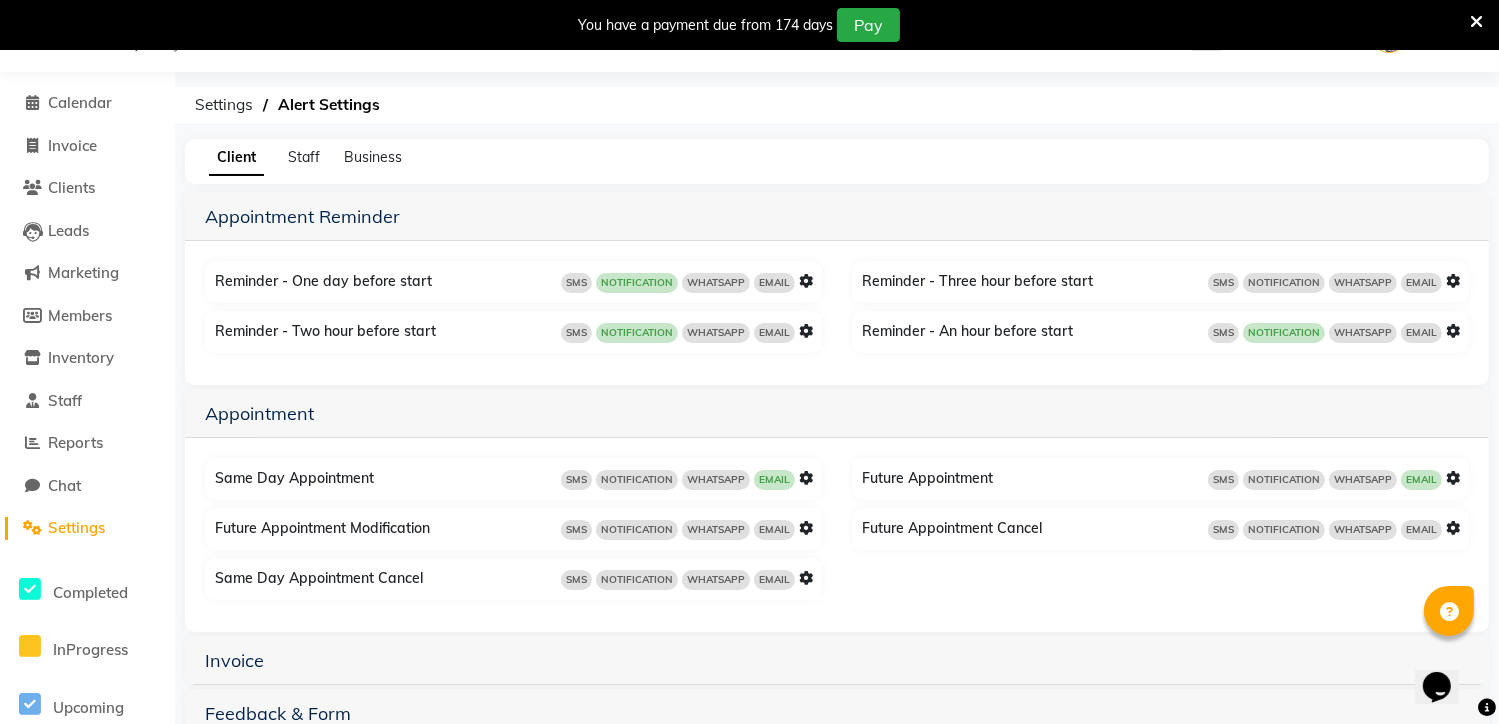 click at bounding box center (806, 478) 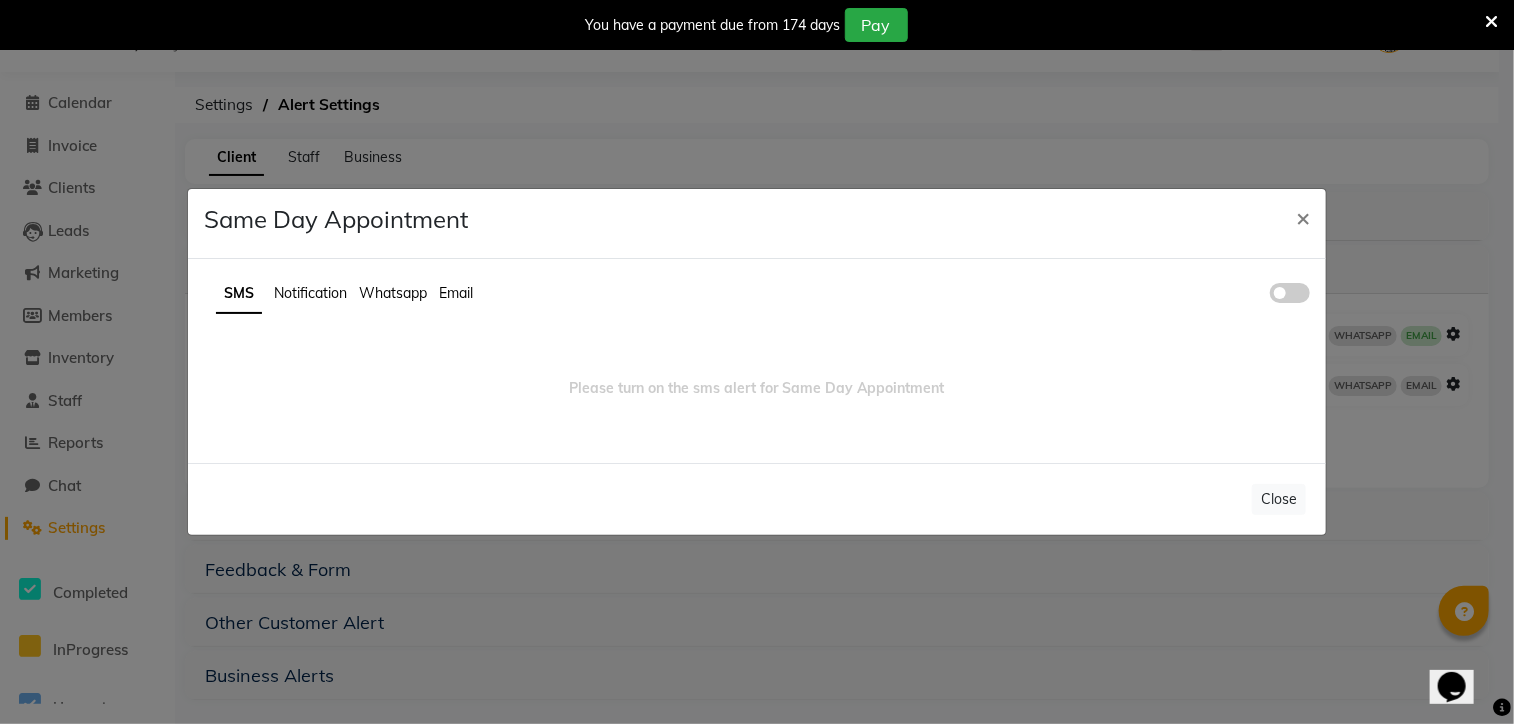 click on "Whatsapp" 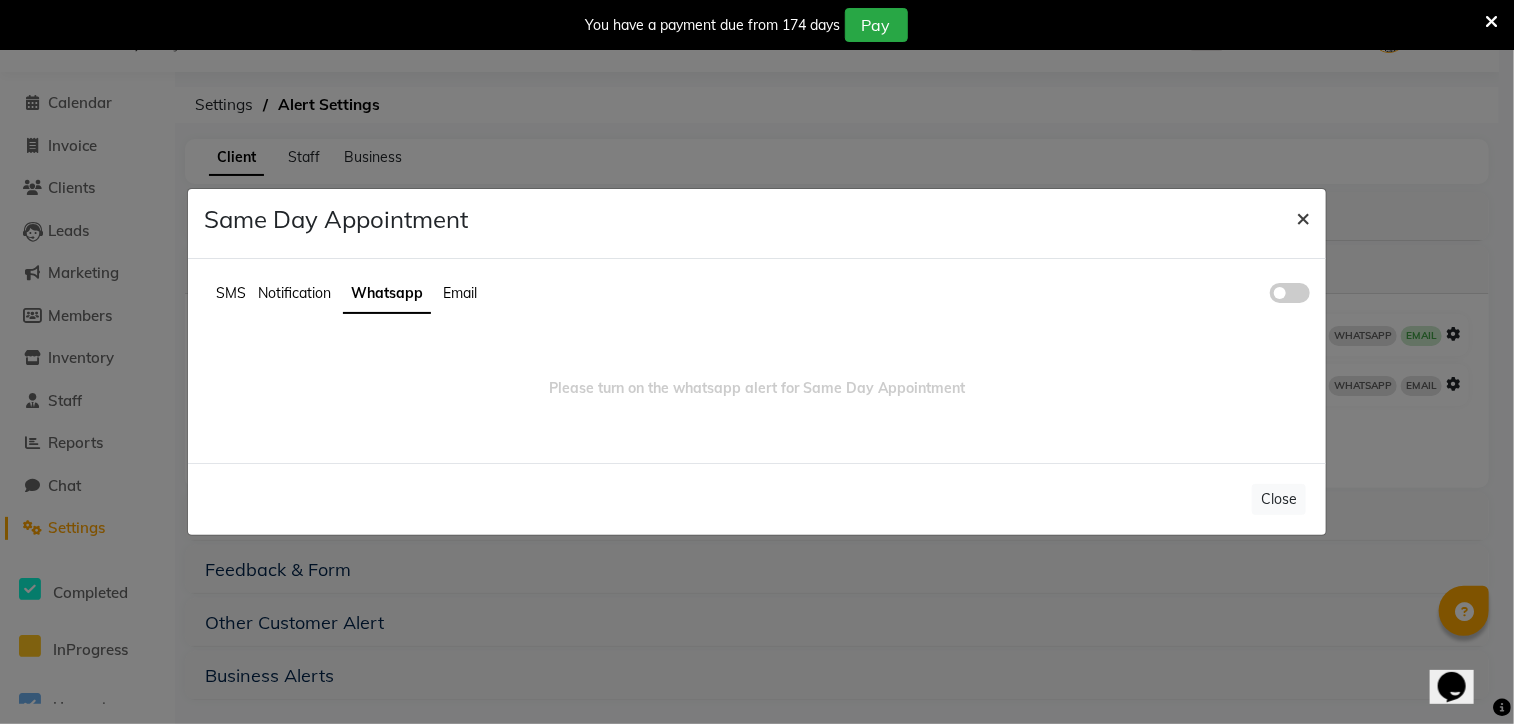 click on "×" 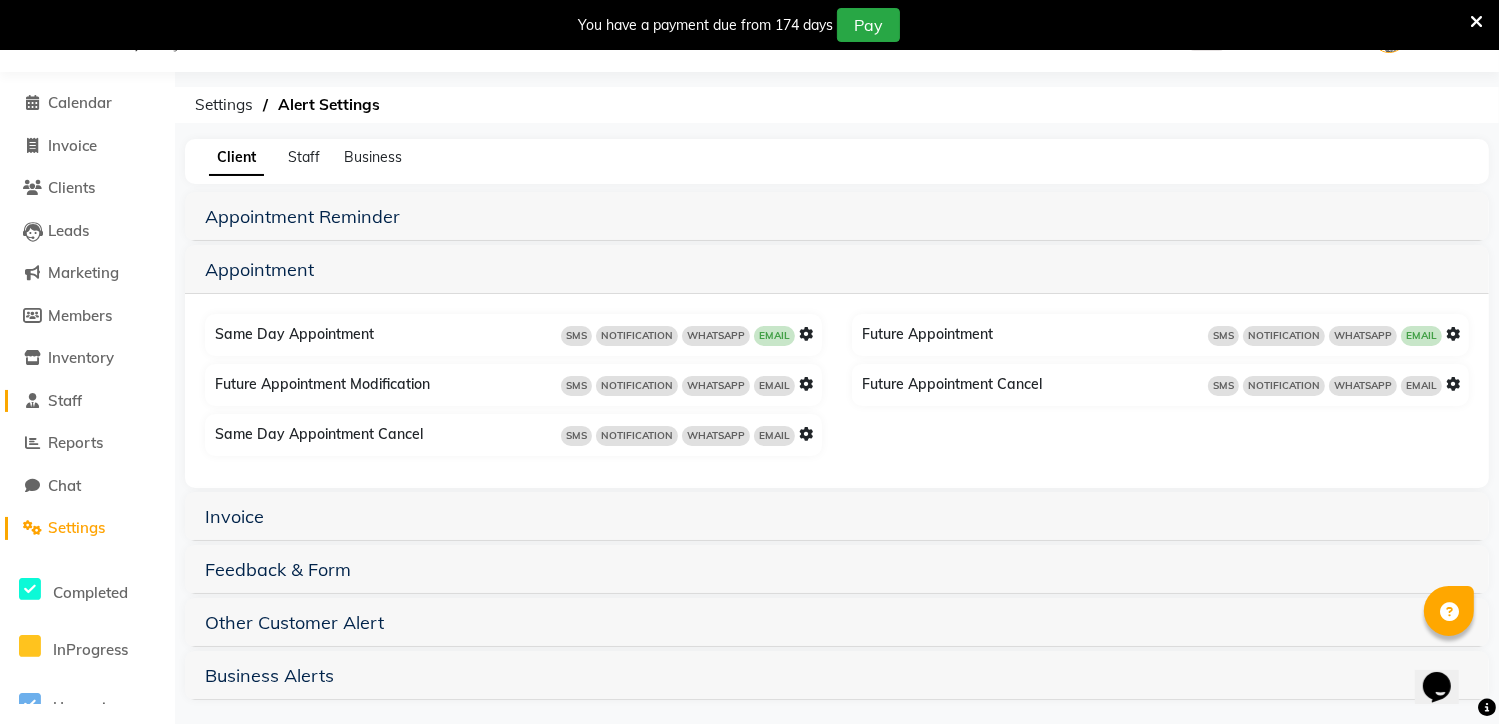 click on "Staff" 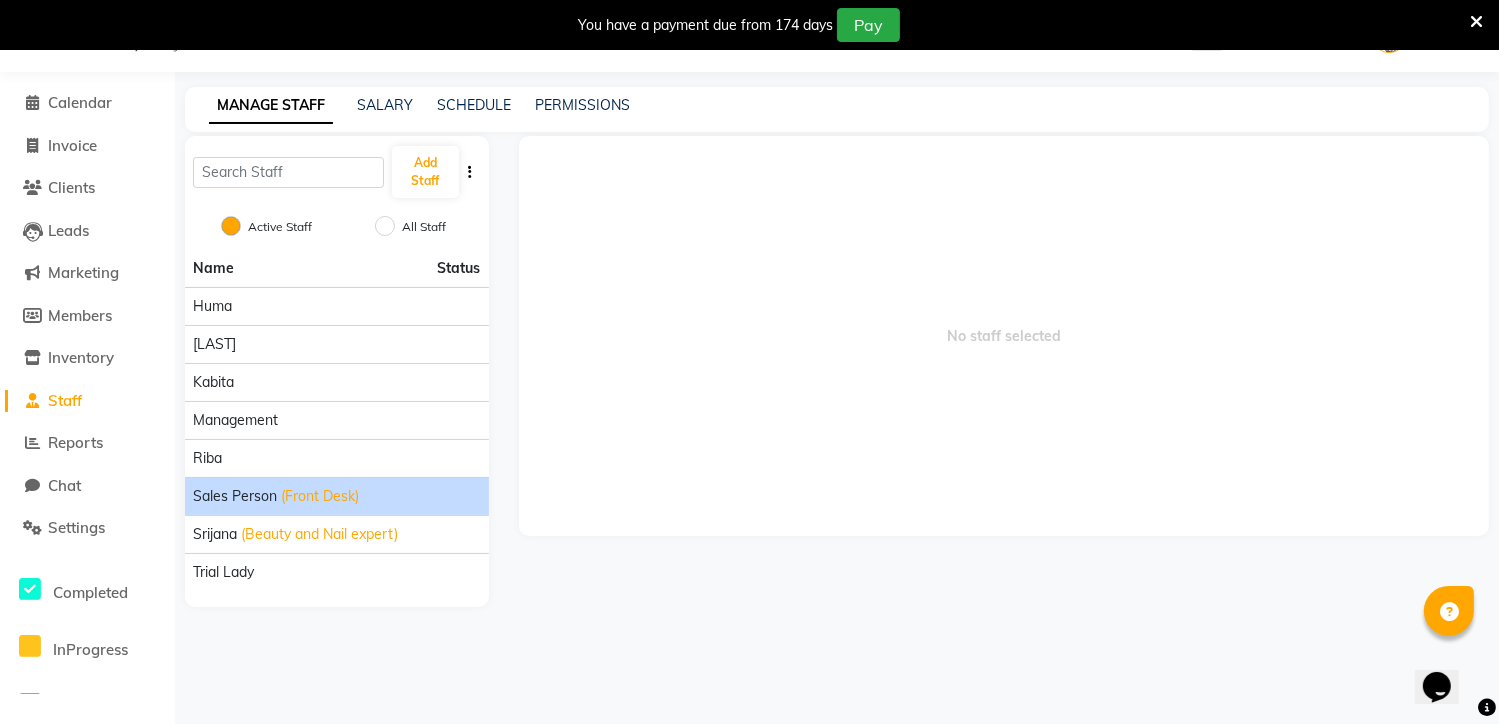 click on "(Front Desk)" 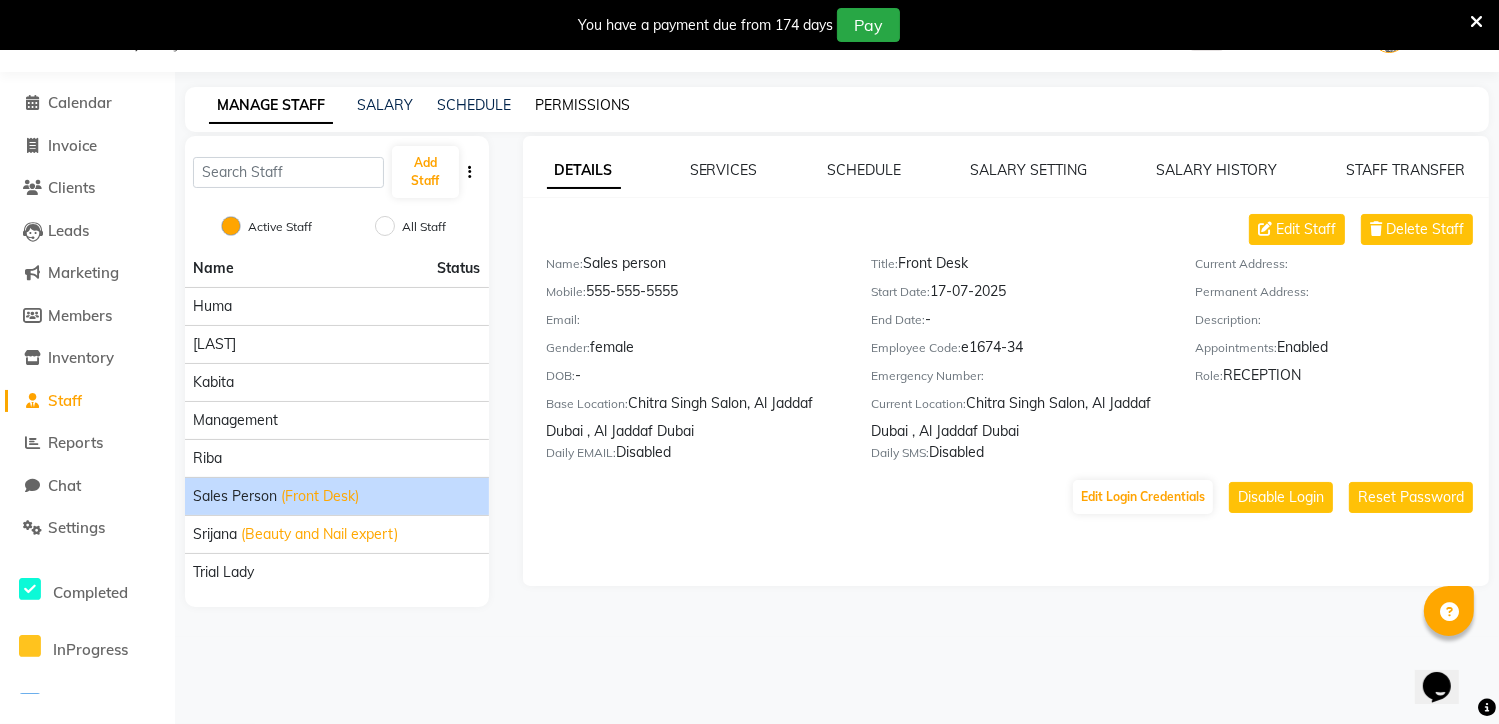 click on "PERMISSIONS" 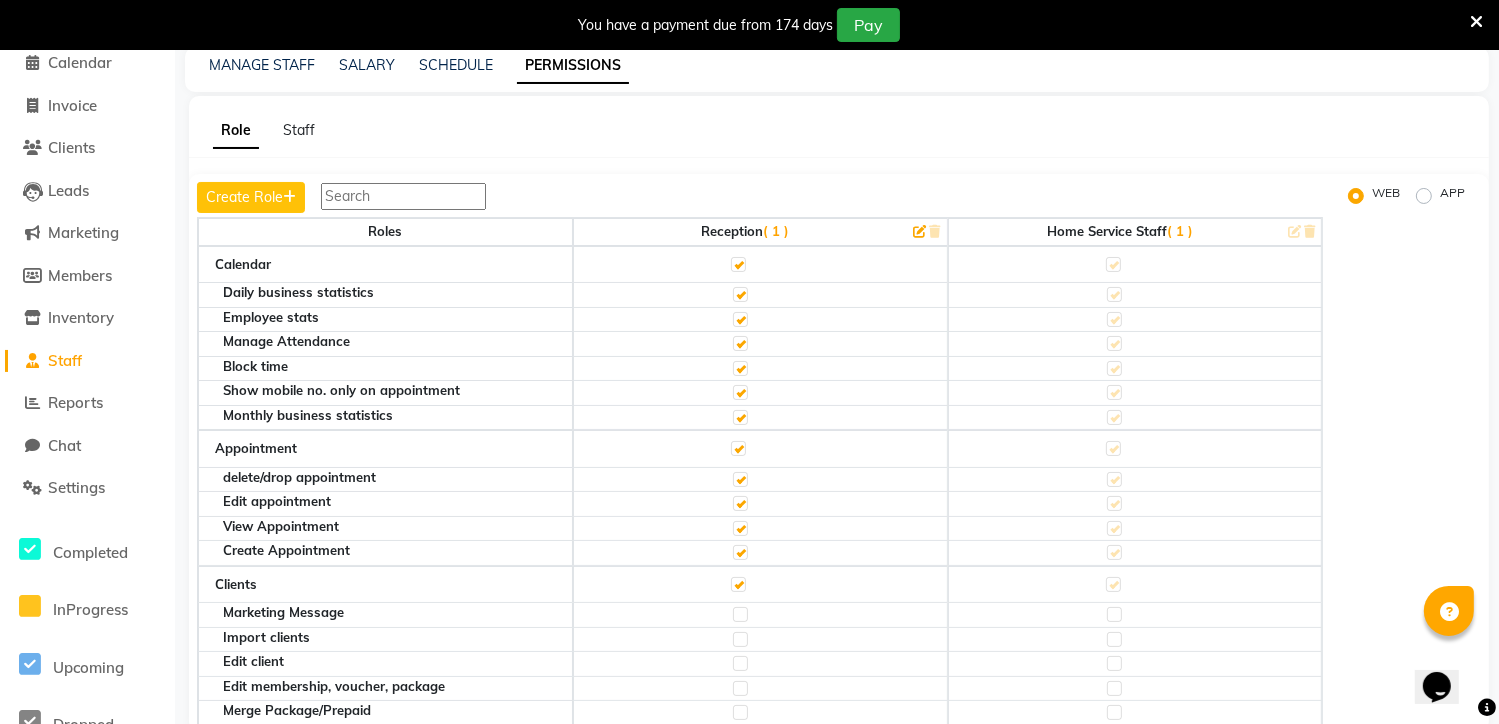 scroll, scrollTop: 127, scrollLeft: 0, axis: vertical 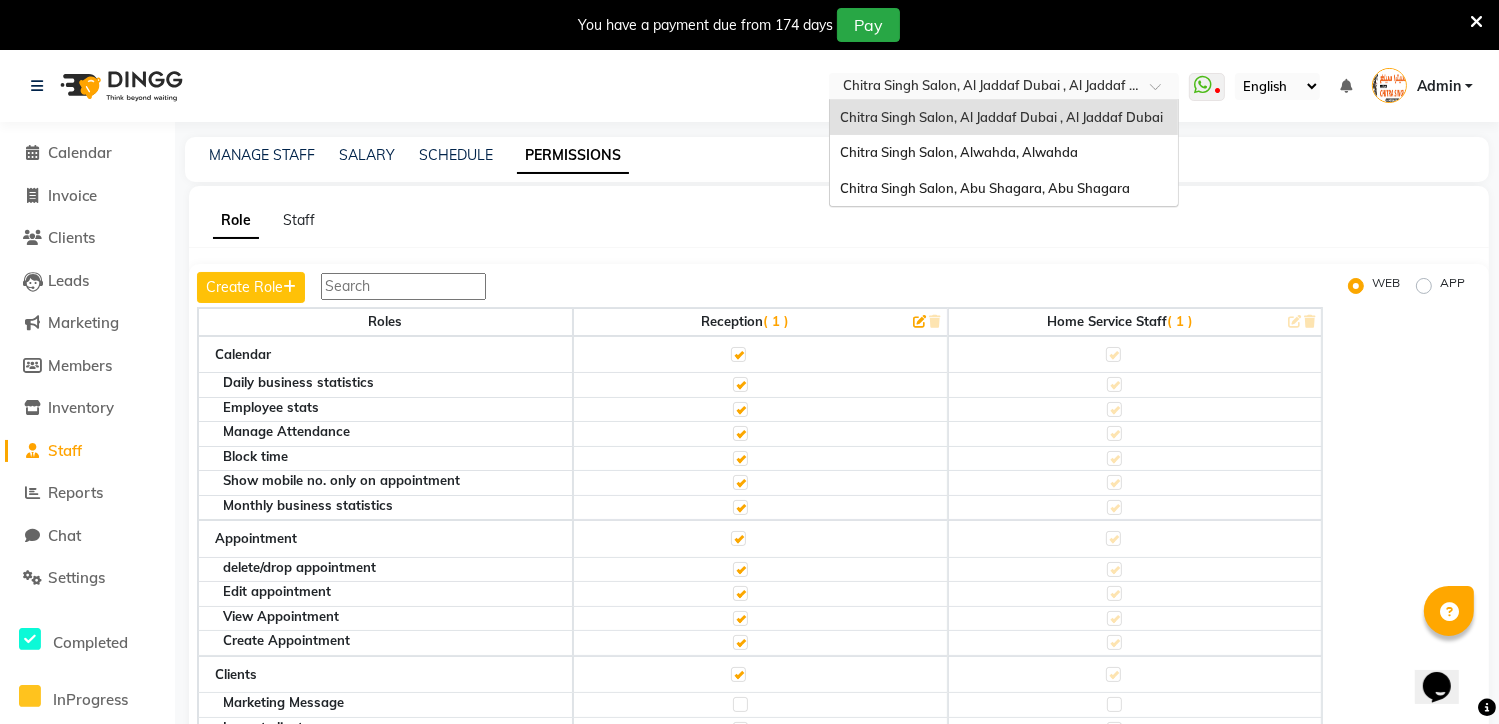 click at bounding box center [1004, 88] 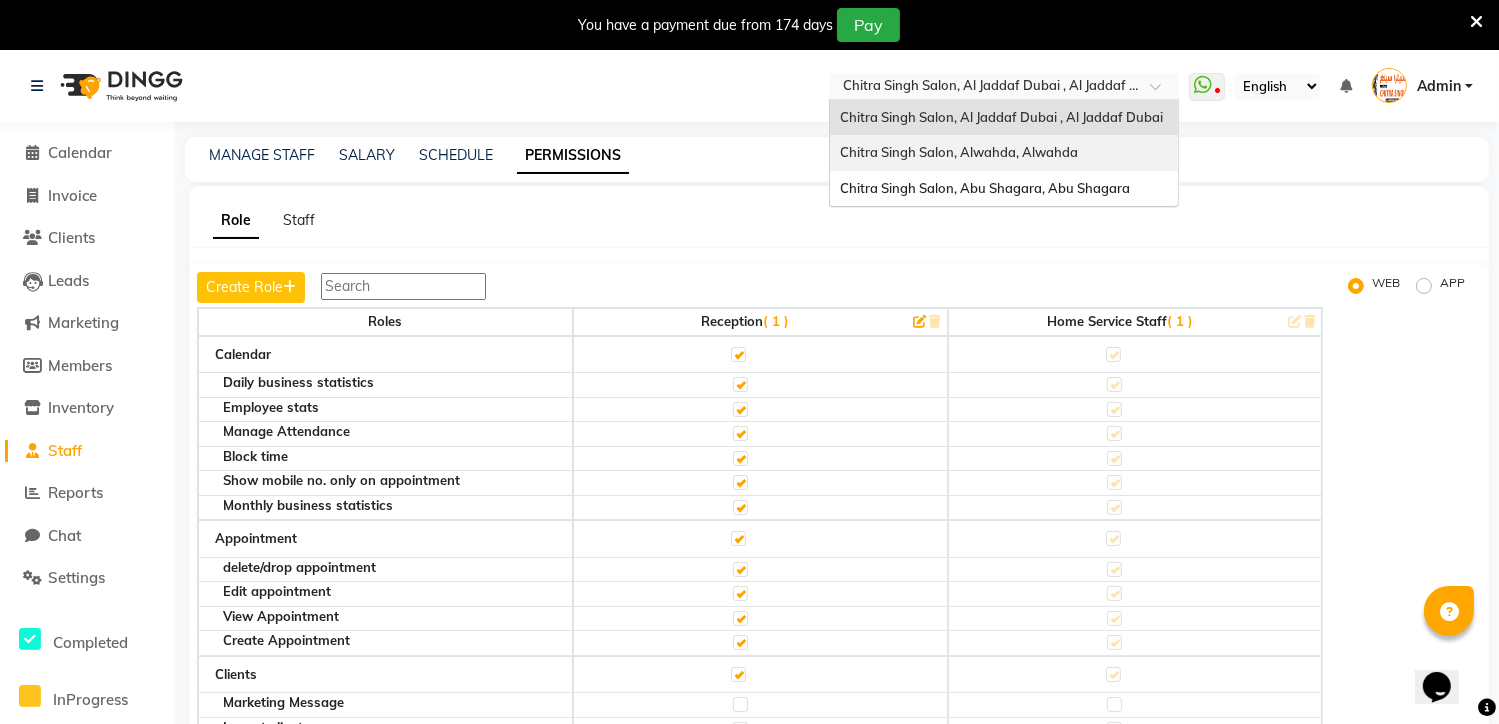 click on "Chitra Singh Salon, Alwahda, Alwahda" at bounding box center [959, 152] 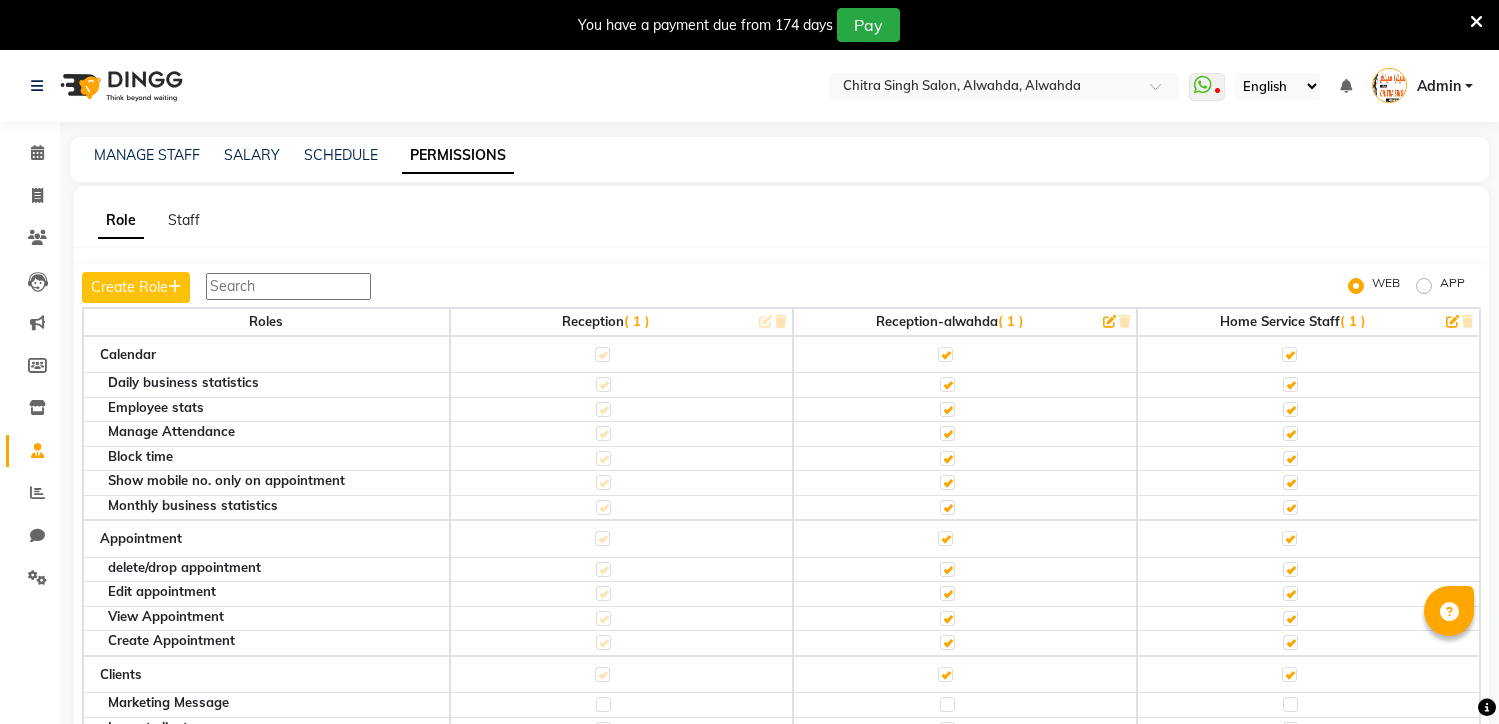 scroll, scrollTop: 0, scrollLeft: 0, axis: both 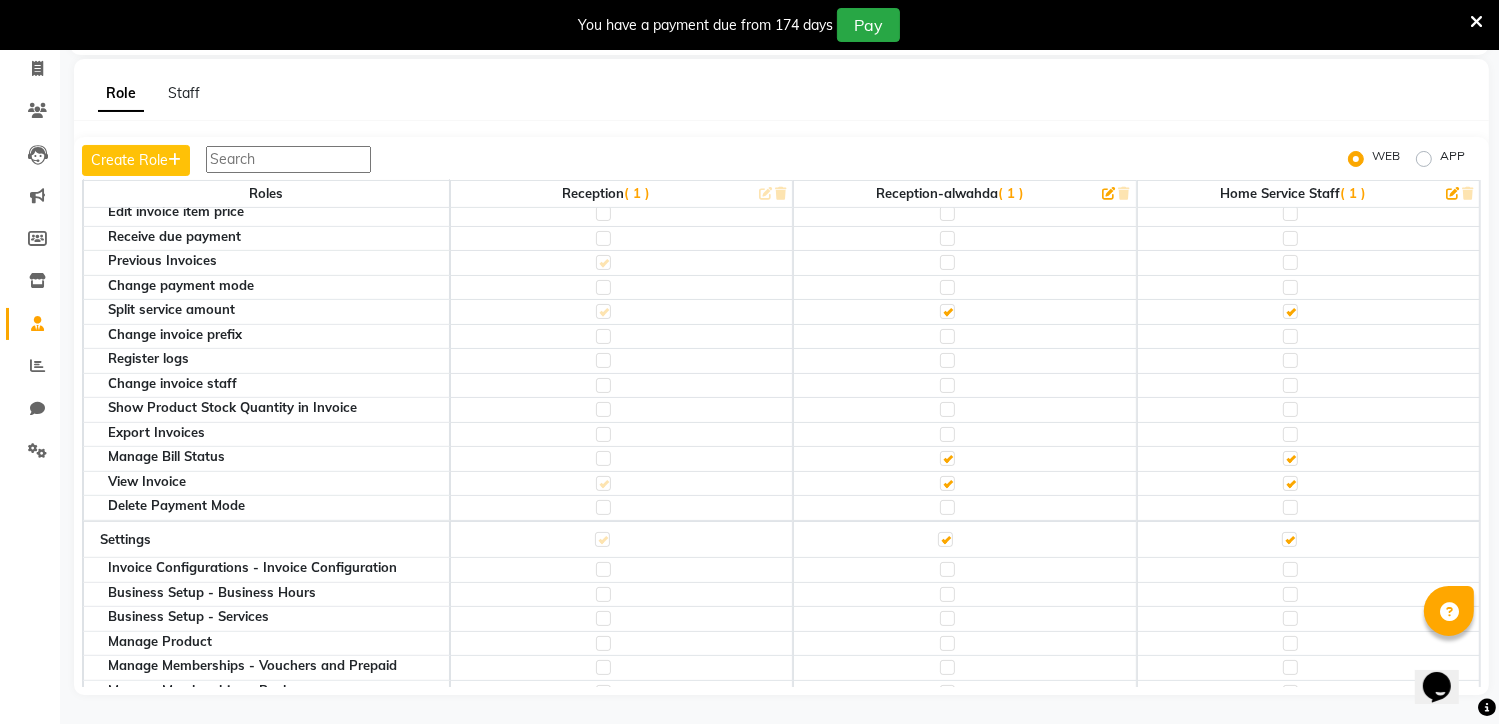 click 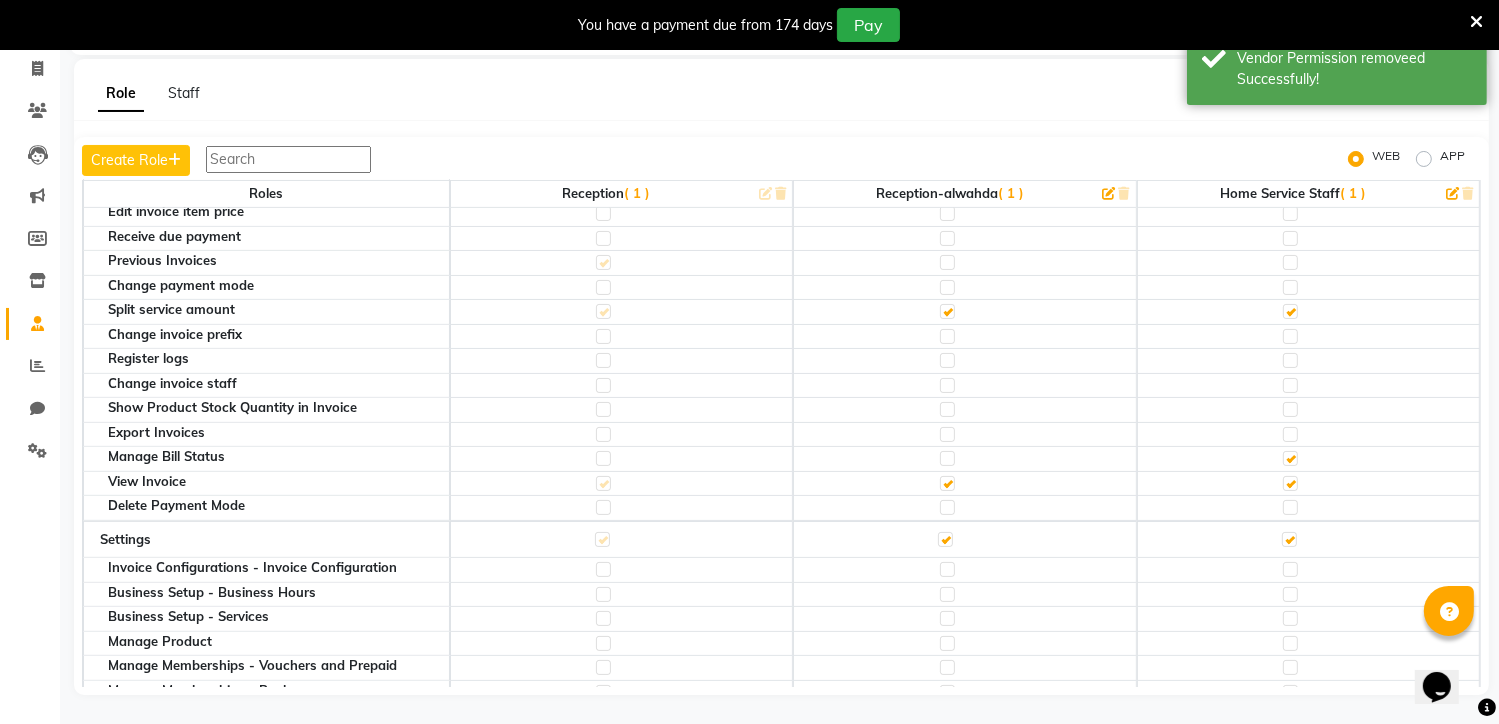 click 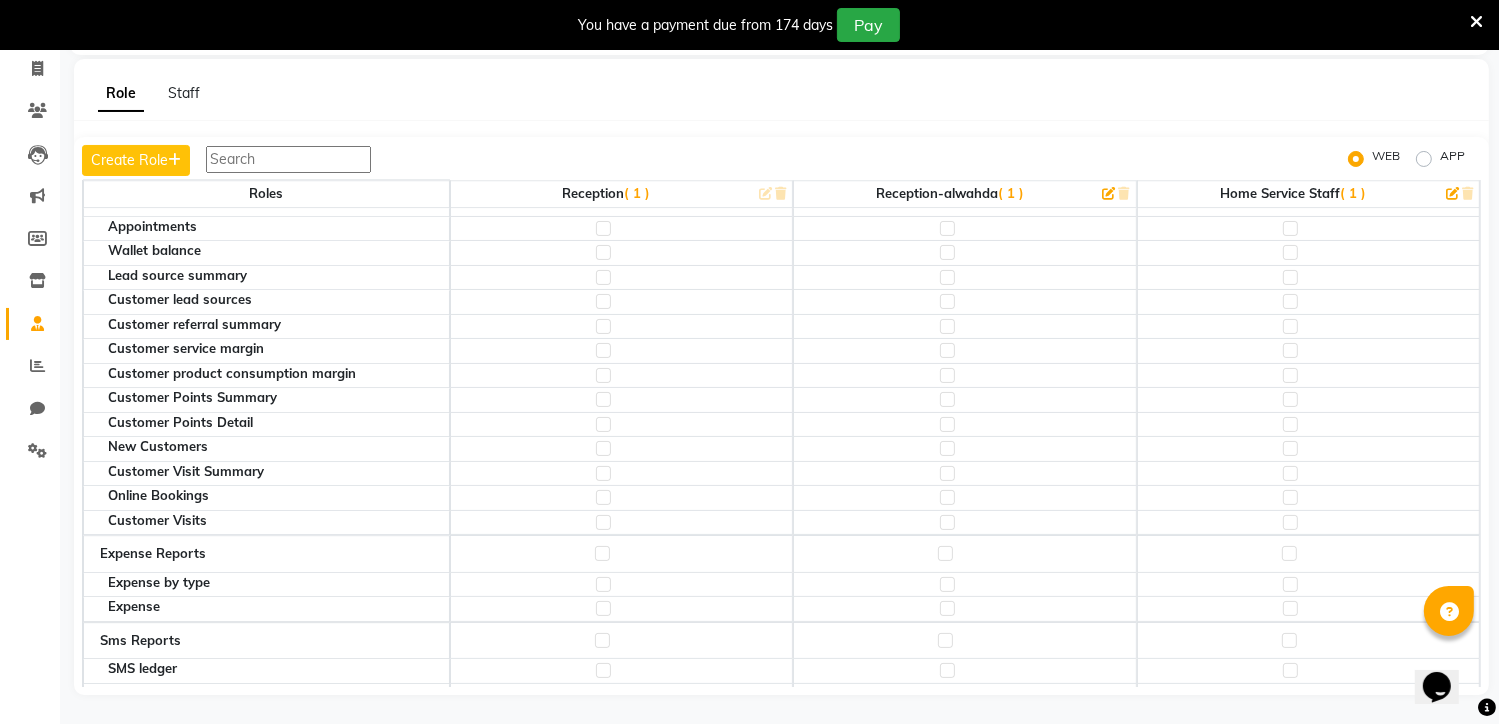 scroll, scrollTop: 6502, scrollLeft: 0, axis: vertical 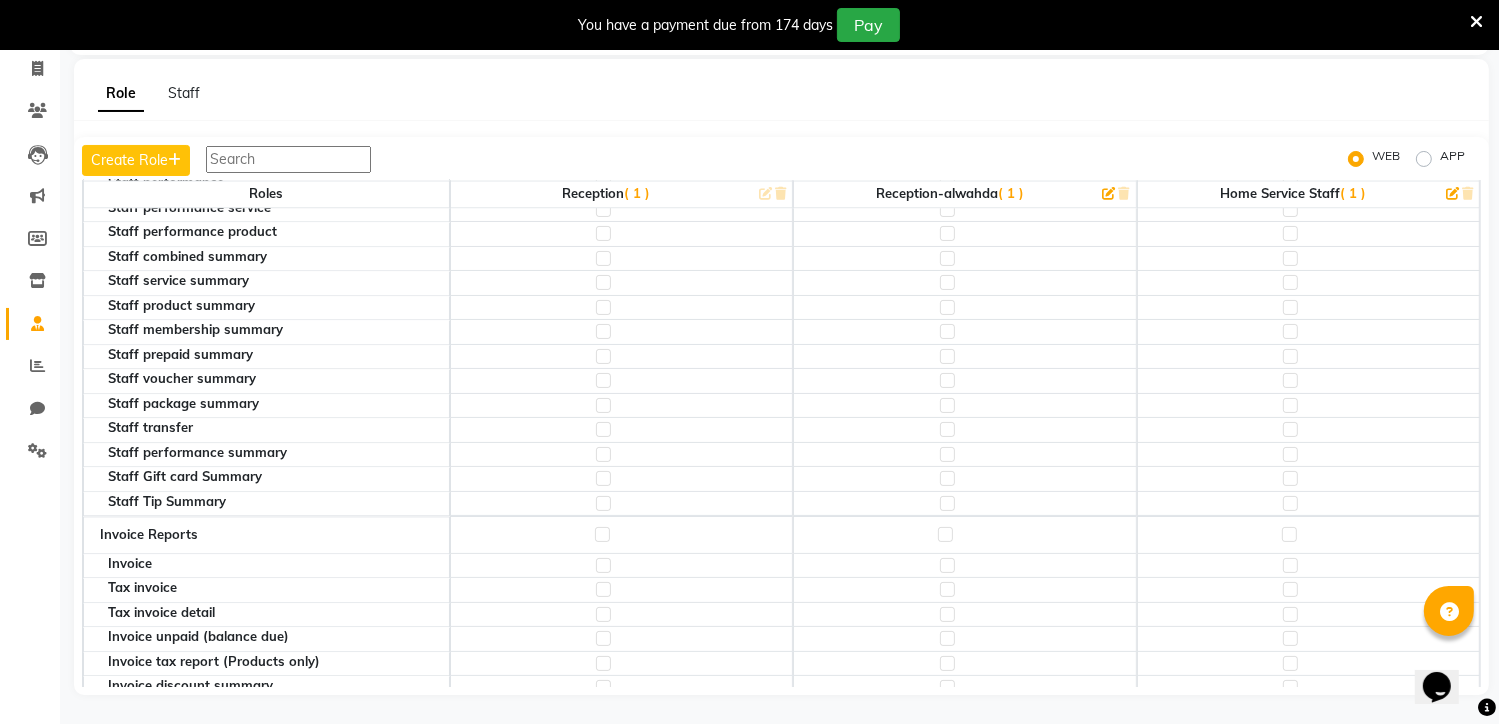 click on "Create Role  WEB APP Roles Reception   ( 1 ) Reception-alwahda   ( 1 ) Home Service Staff   ( 1 ) Calendar Daily business statistics Employee stats Manage Attendance Block time Show mobile no. only on appointment Monthly business statistics Appointment delete/drop appointment Edit appointment View Appointment Create Appointment Clients Marketing Message Import clients Edit client Edit membership, voucher, package Merge Package/Prepaid Reports Download report Feedback report Consolidated report Send Email / Download Daily Reports Unlimited Backdate Report Invoices Create back date invoice Apply custom discount Void Invoice Edit Invoice Edit invoice item price Receive due payment Previous Invoices Change payment mode Split service amount Change invoice prefix Register logs Change invoice staff Show Product Stock Quantity in Invoice Export Invoices Manage Bill Status View Invoice Delete Payment Mode Settings Invoice Configurations - Invoice Configuration Business Setup - Business Hours Business Setup - Services" 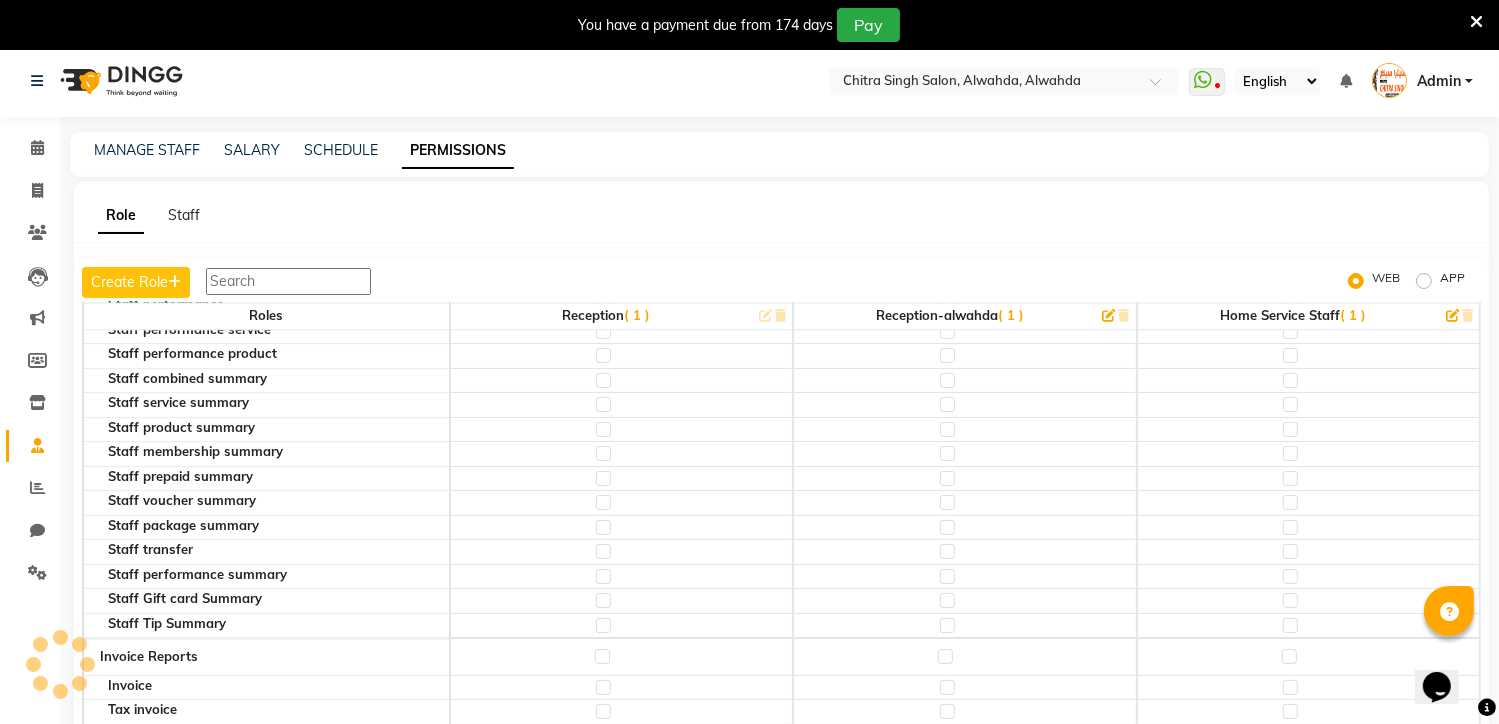 scroll, scrollTop: 0, scrollLeft: 0, axis: both 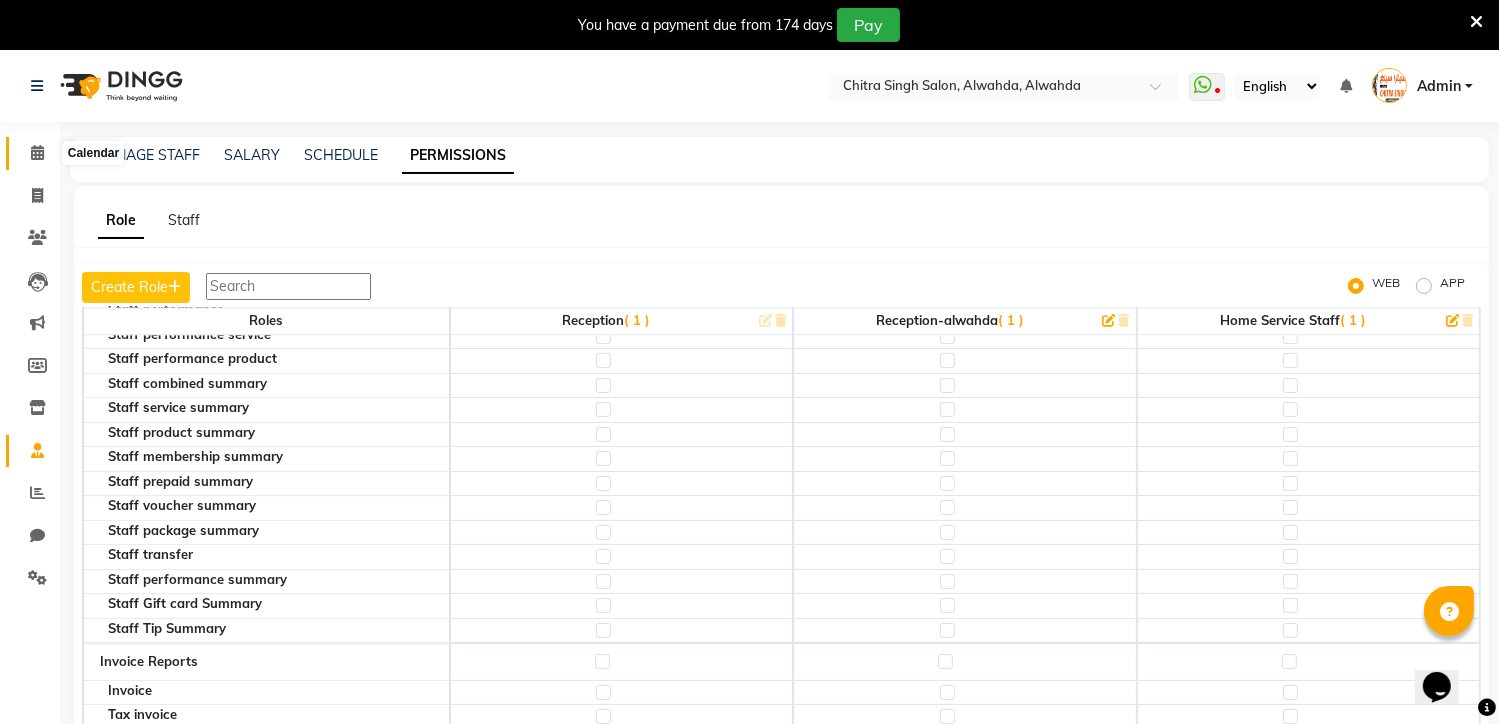 click 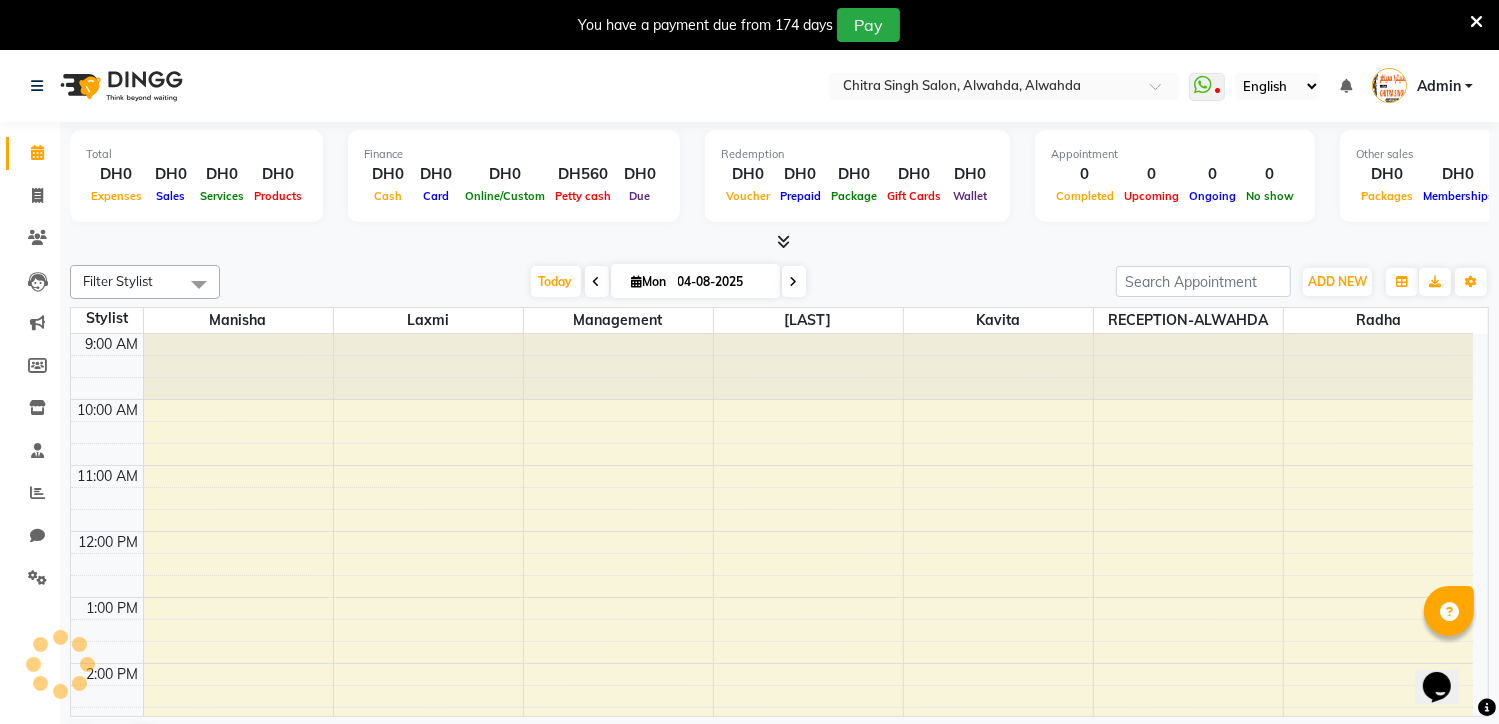 scroll, scrollTop: 0, scrollLeft: 0, axis: both 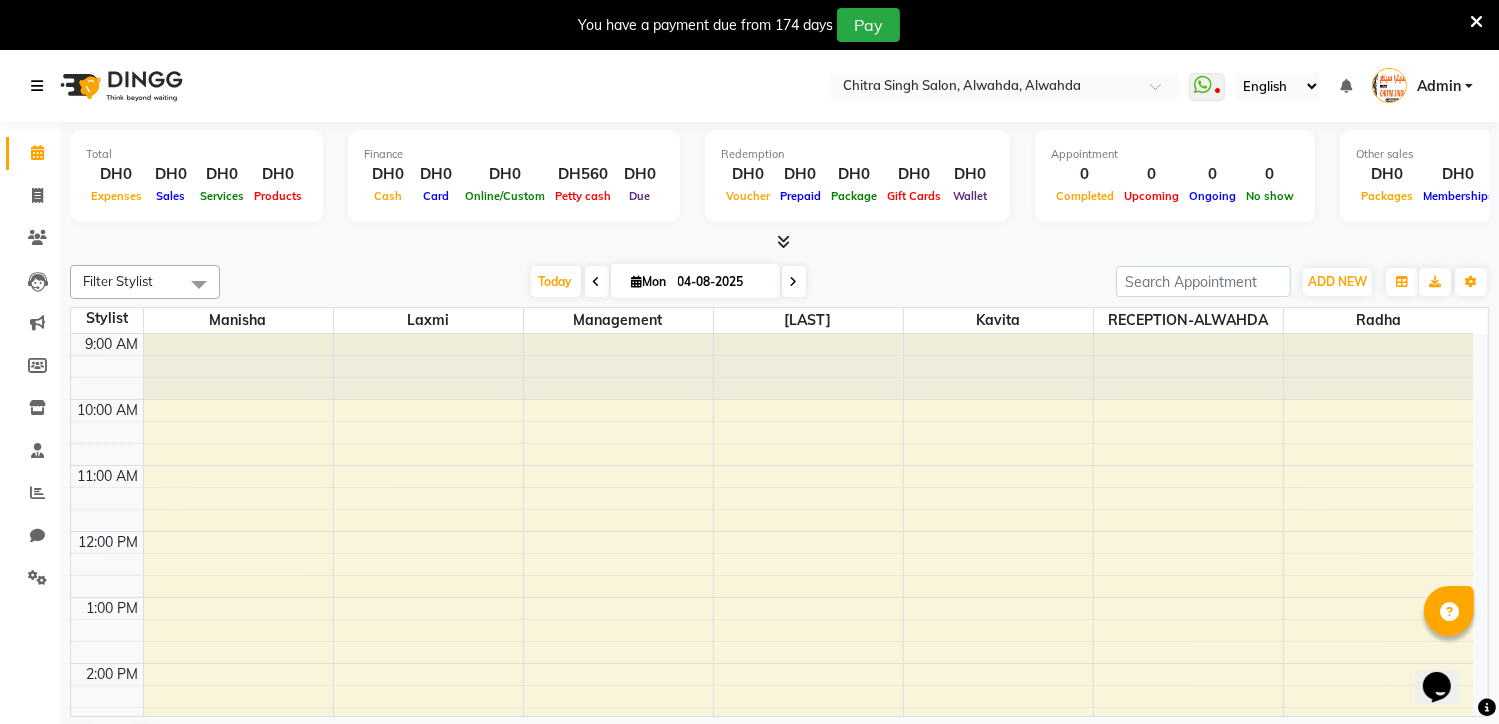 click at bounding box center [37, 86] 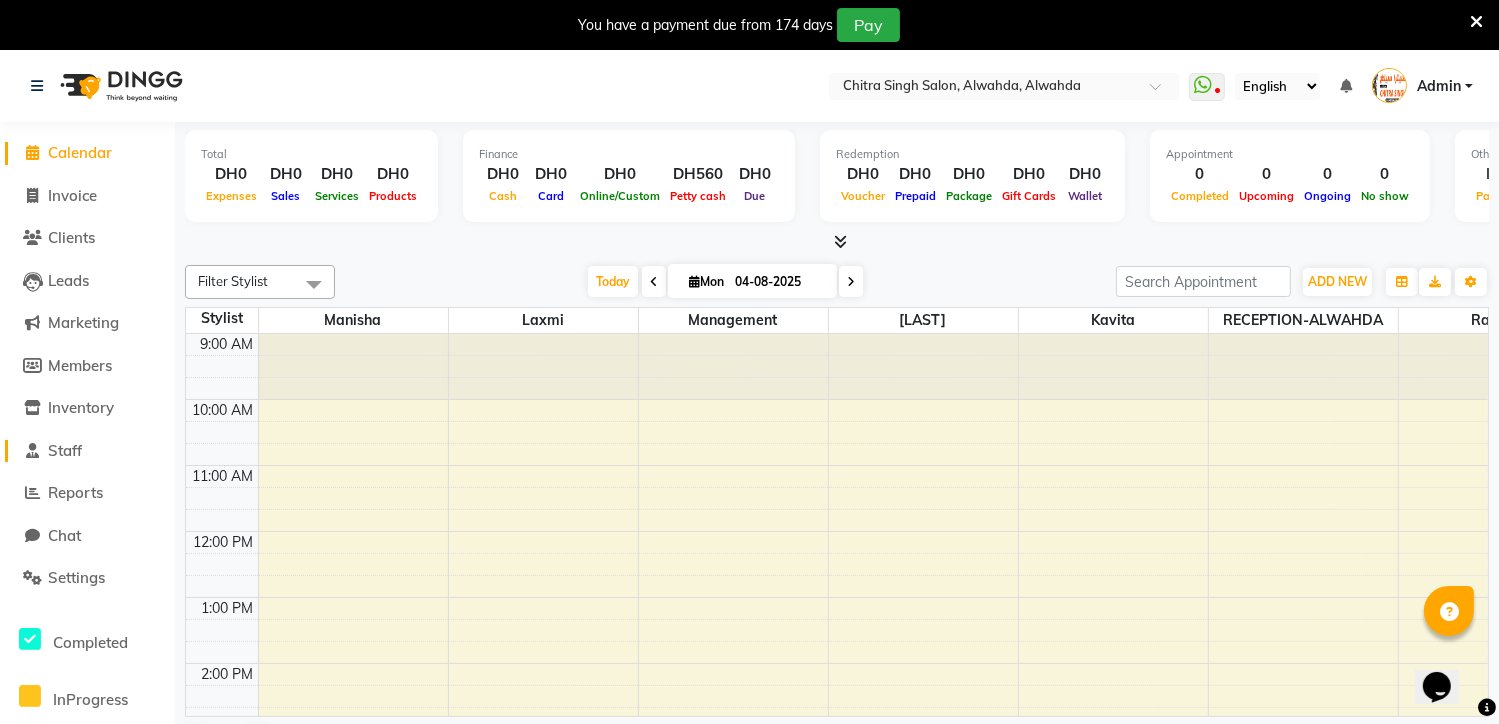 click on "Staff" 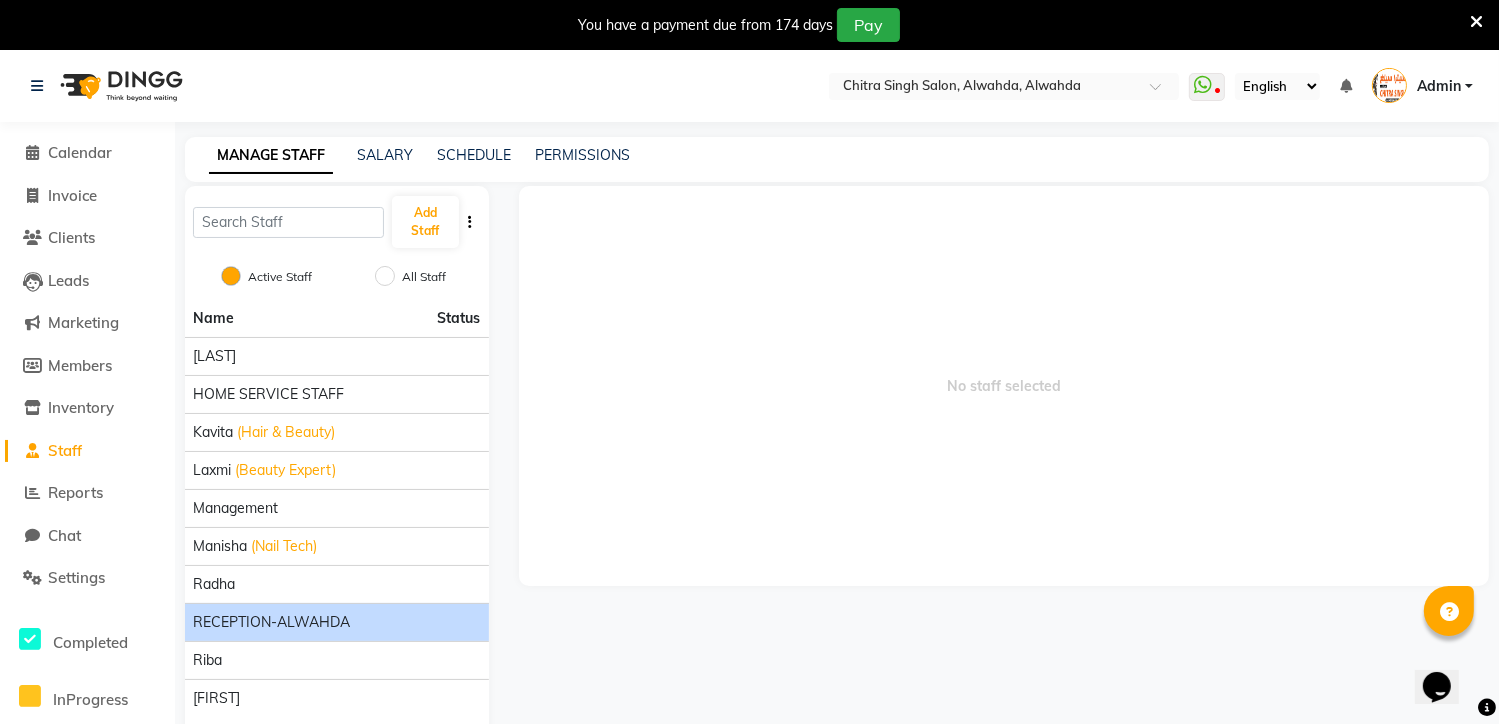 click on "RECEPTION-ALWAHDA" 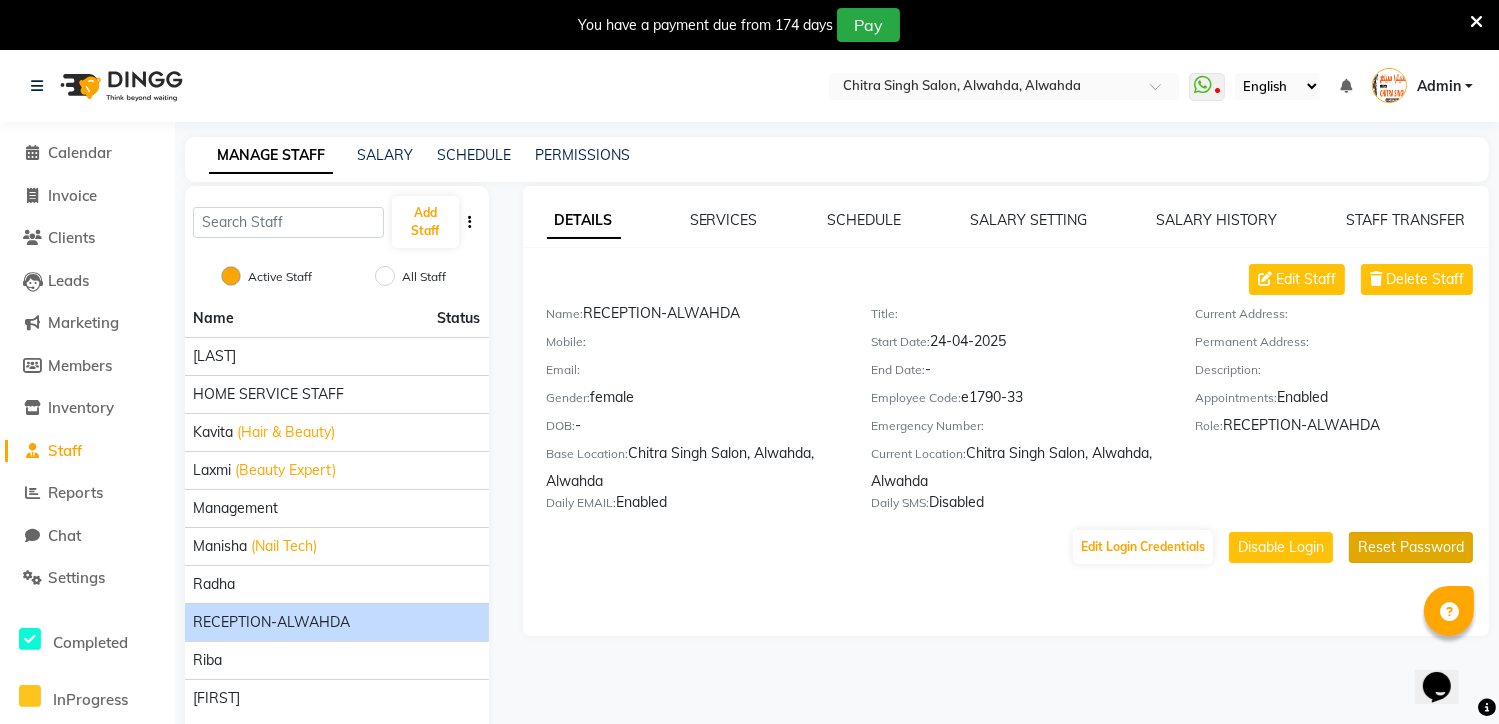 click on "Reset Password" 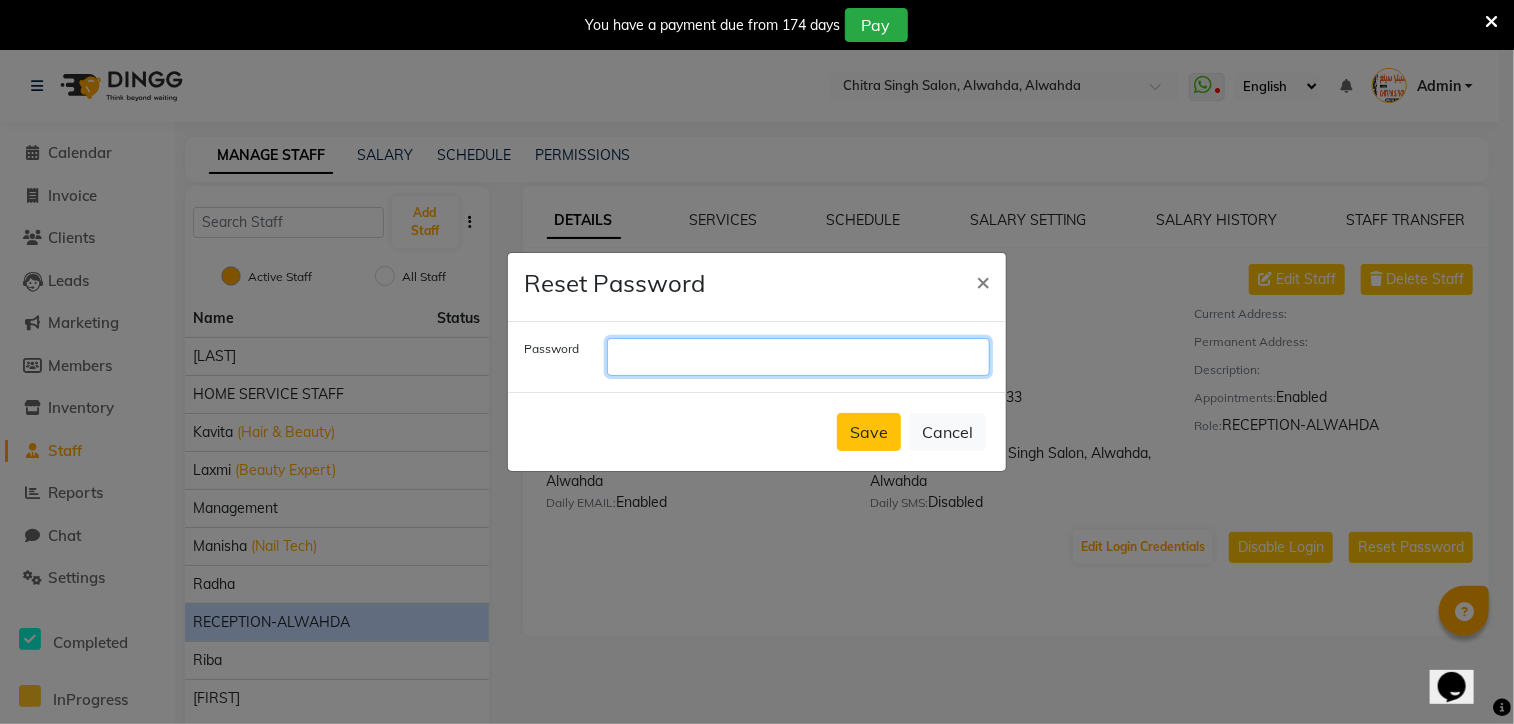 click 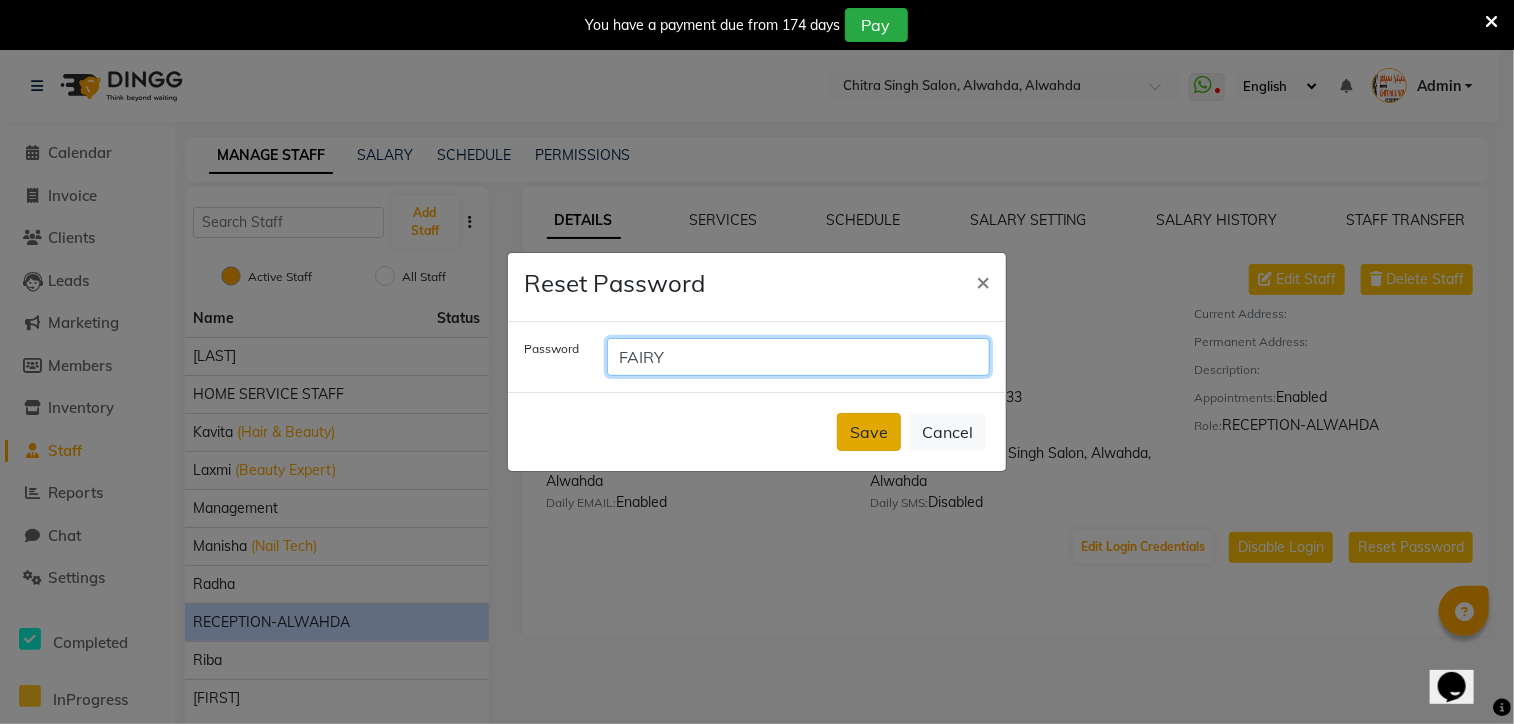 type on "FAIRY" 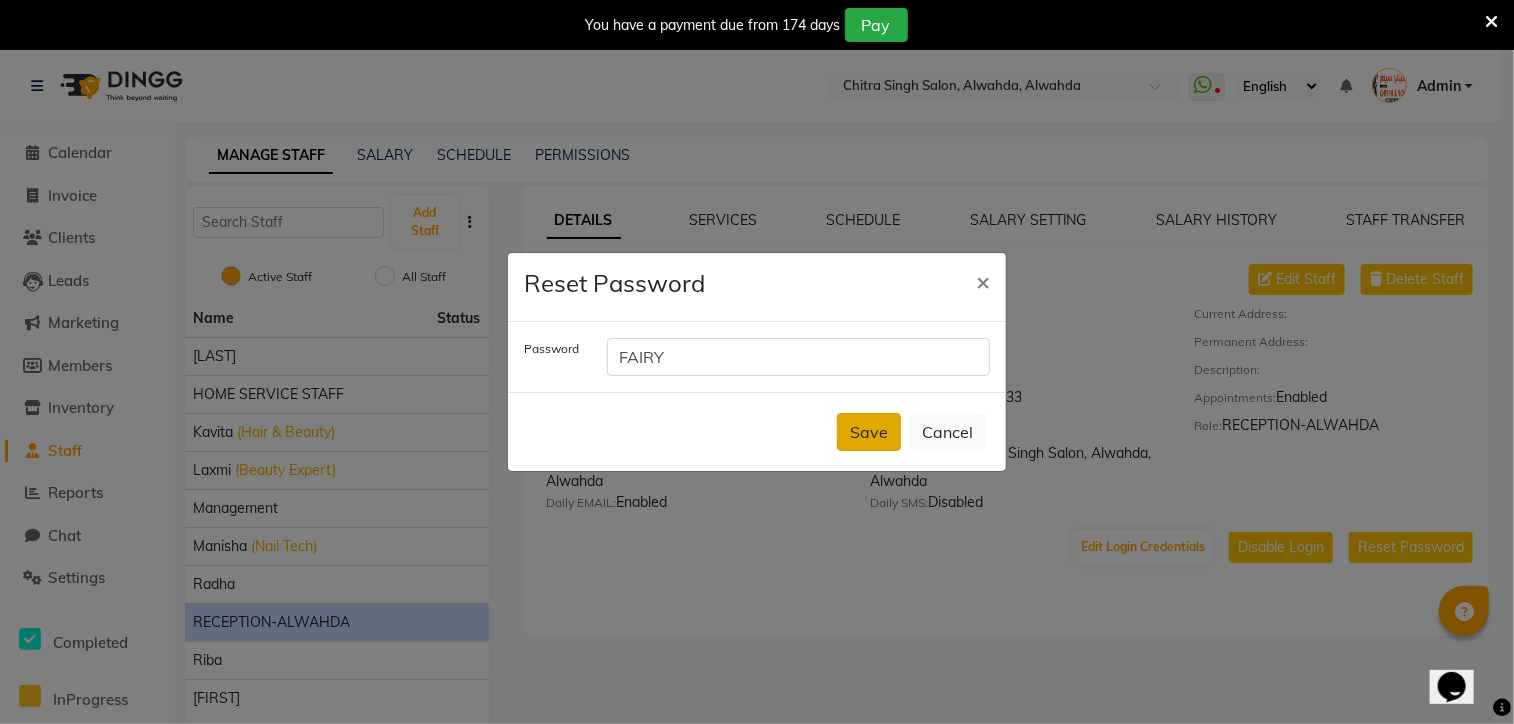 click on "Save" 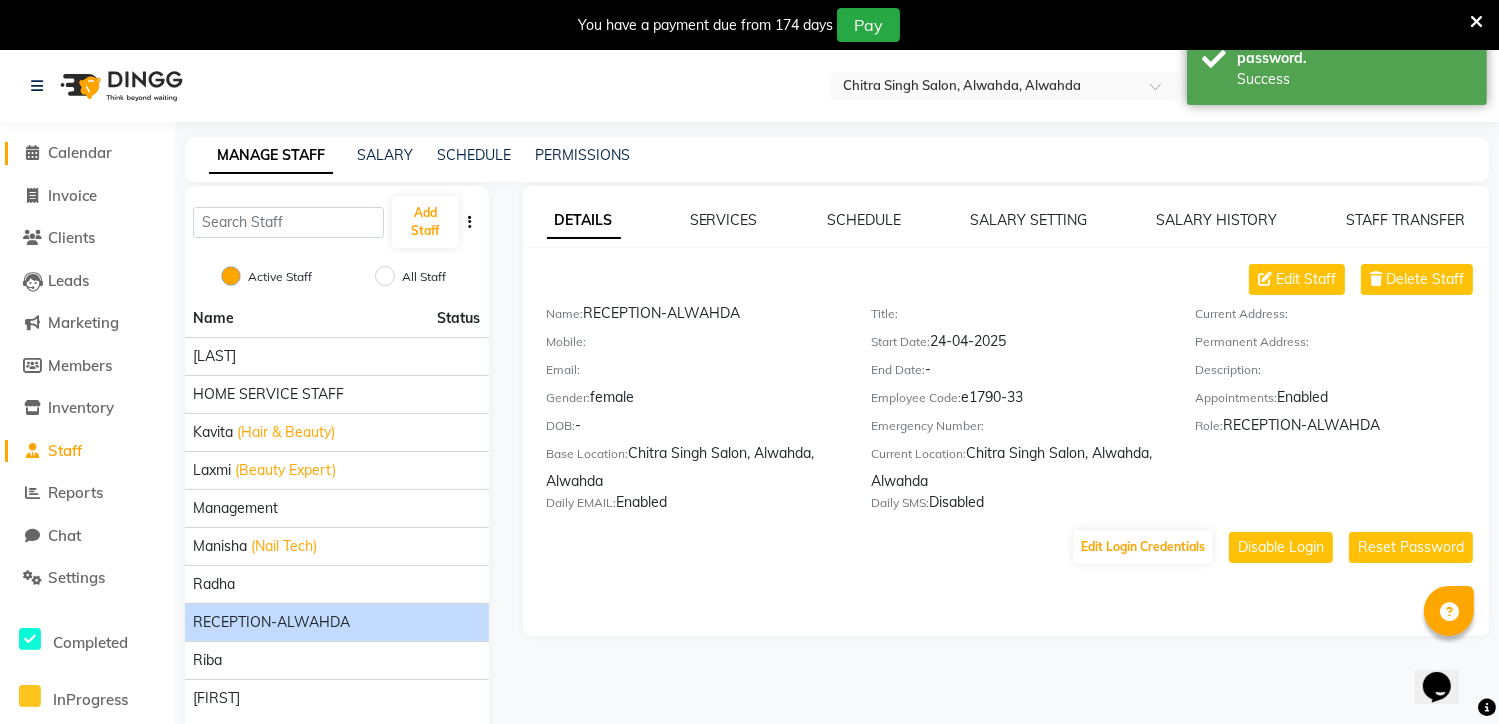 click 